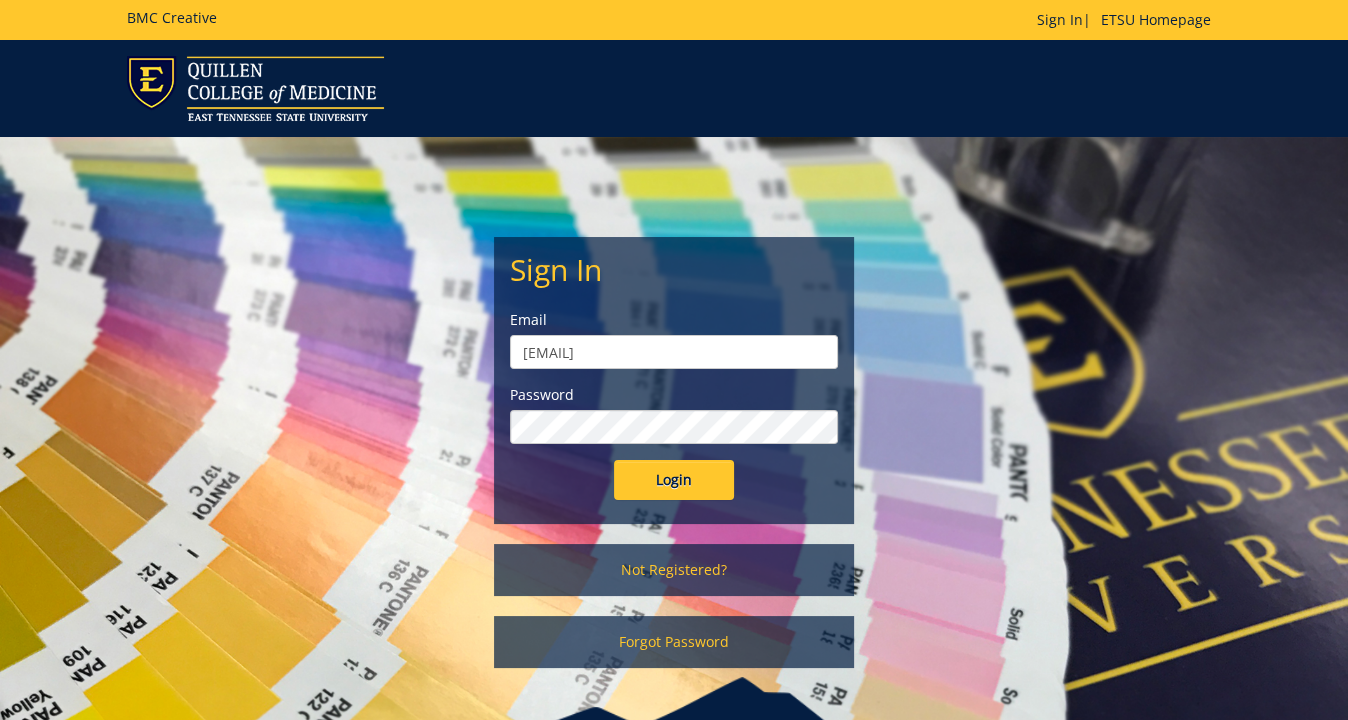 scroll, scrollTop: 4, scrollLeft: 0, axis: vertical 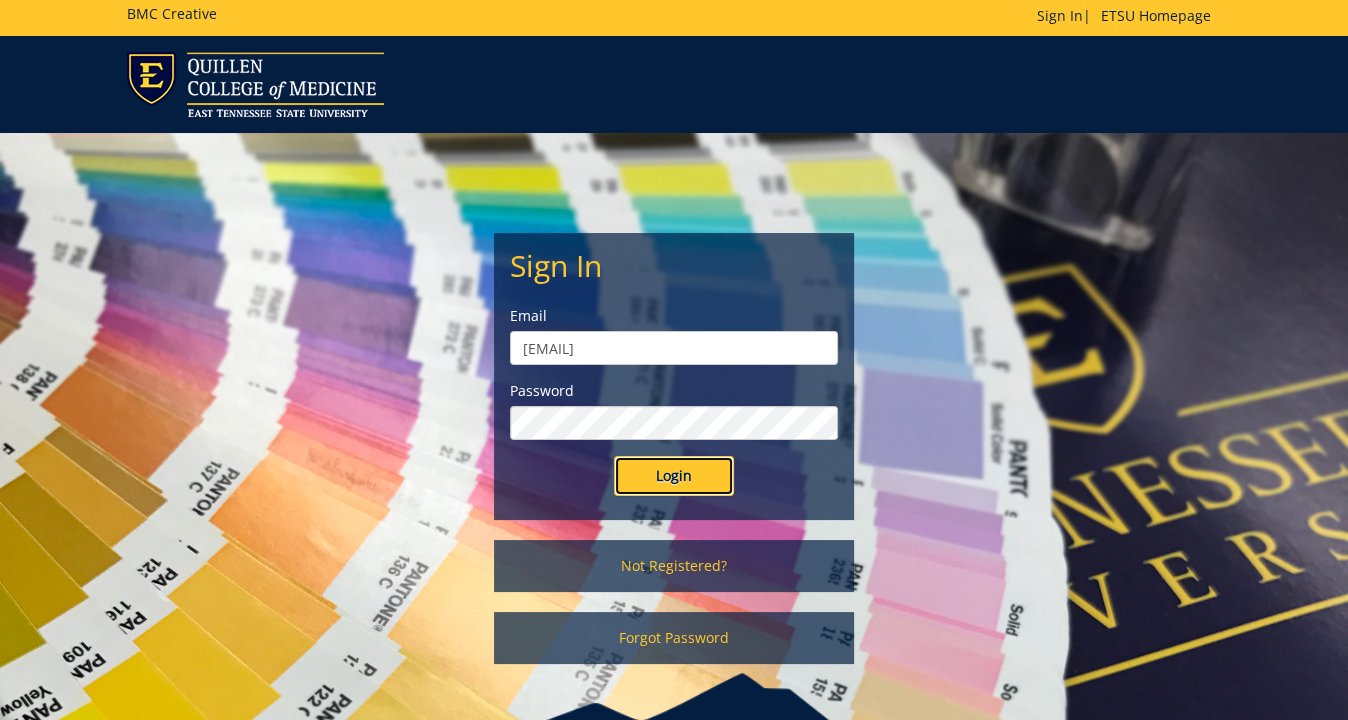 click on "Login" at bounding box center (674, 476) 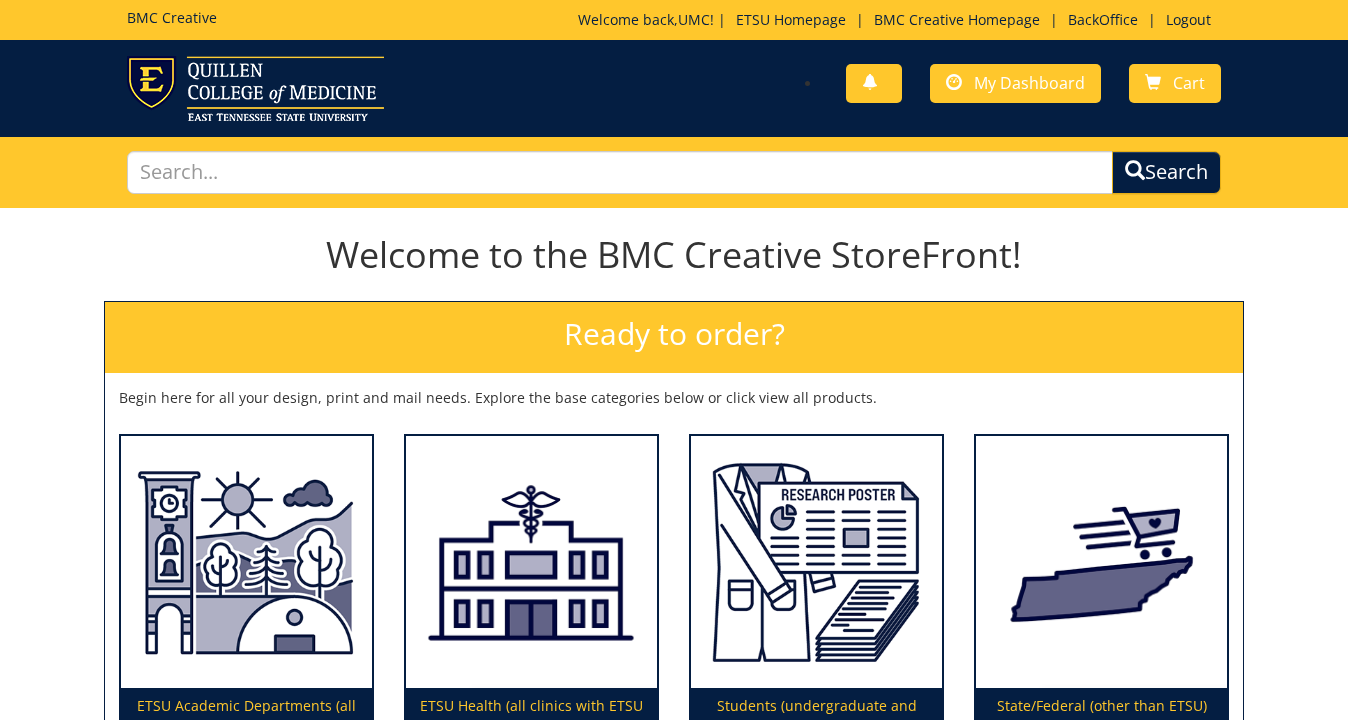 scroll, scrollTop: 0, scrollLeft: 0, axis: both 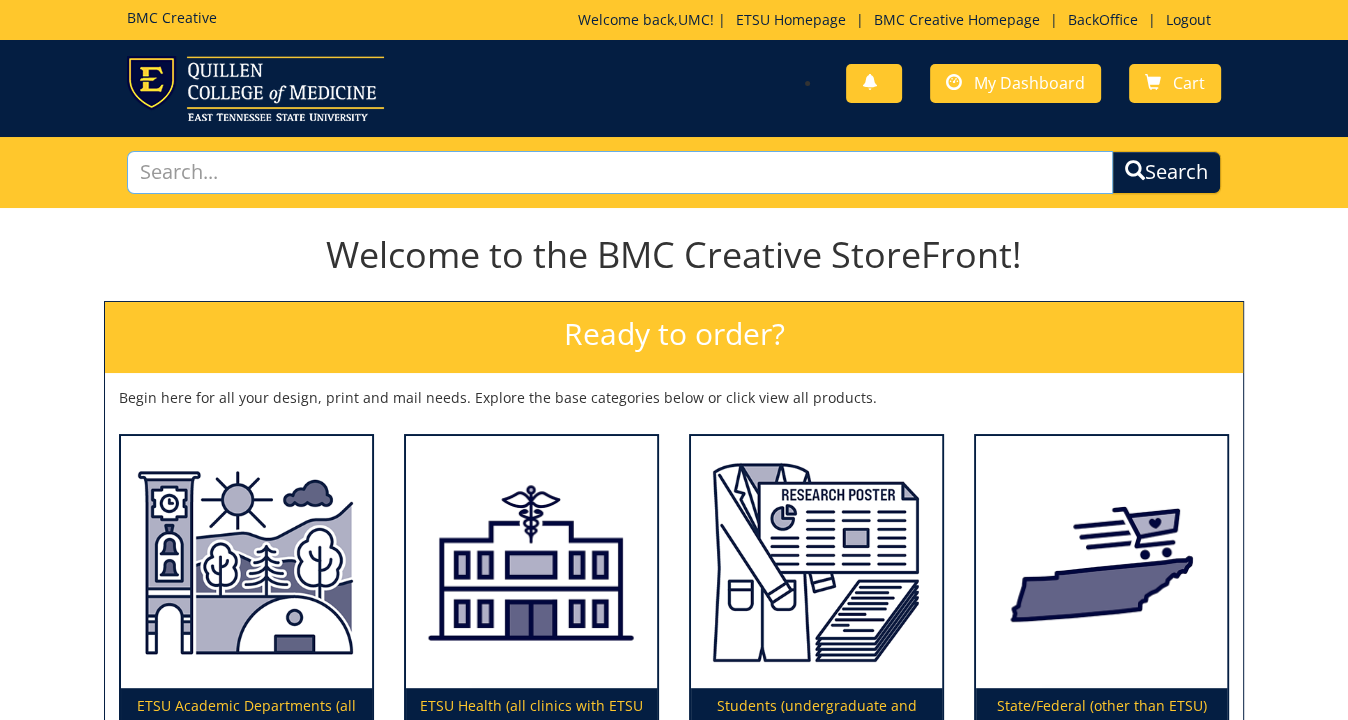 click at bounding box center [619, 172] 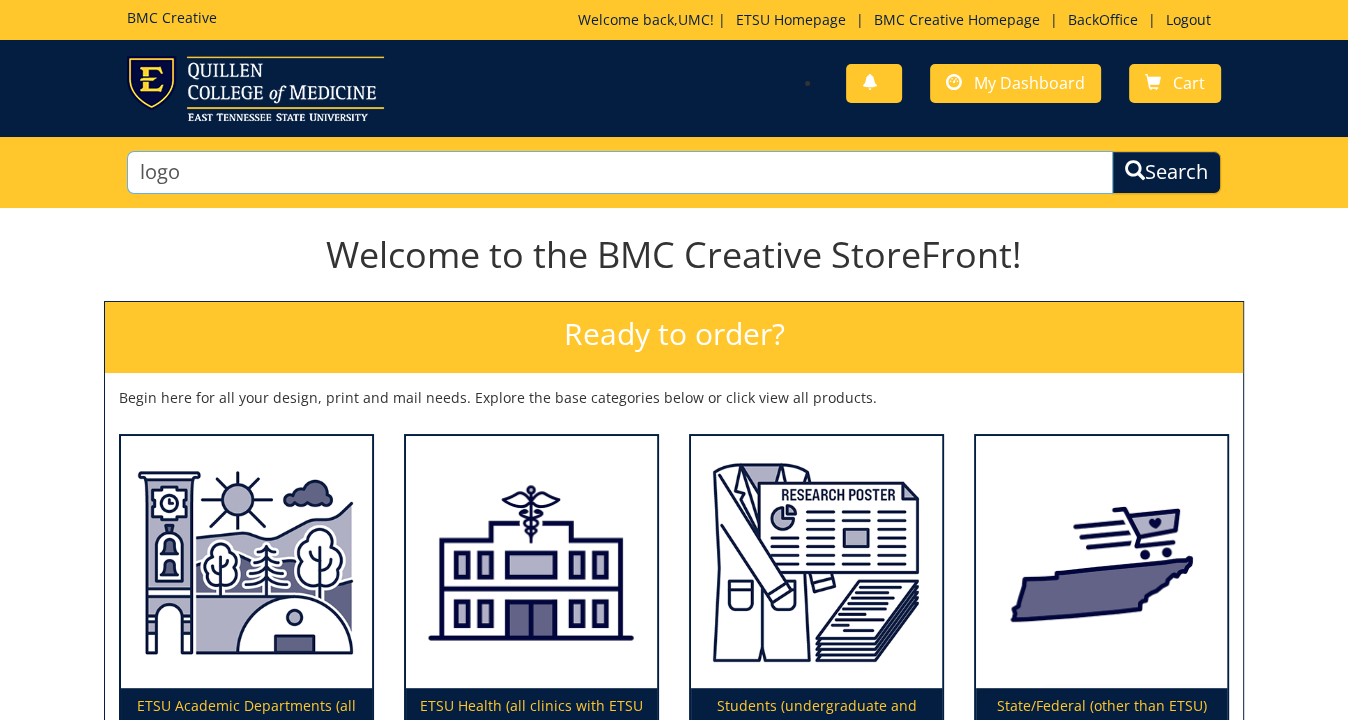 type on "logo" 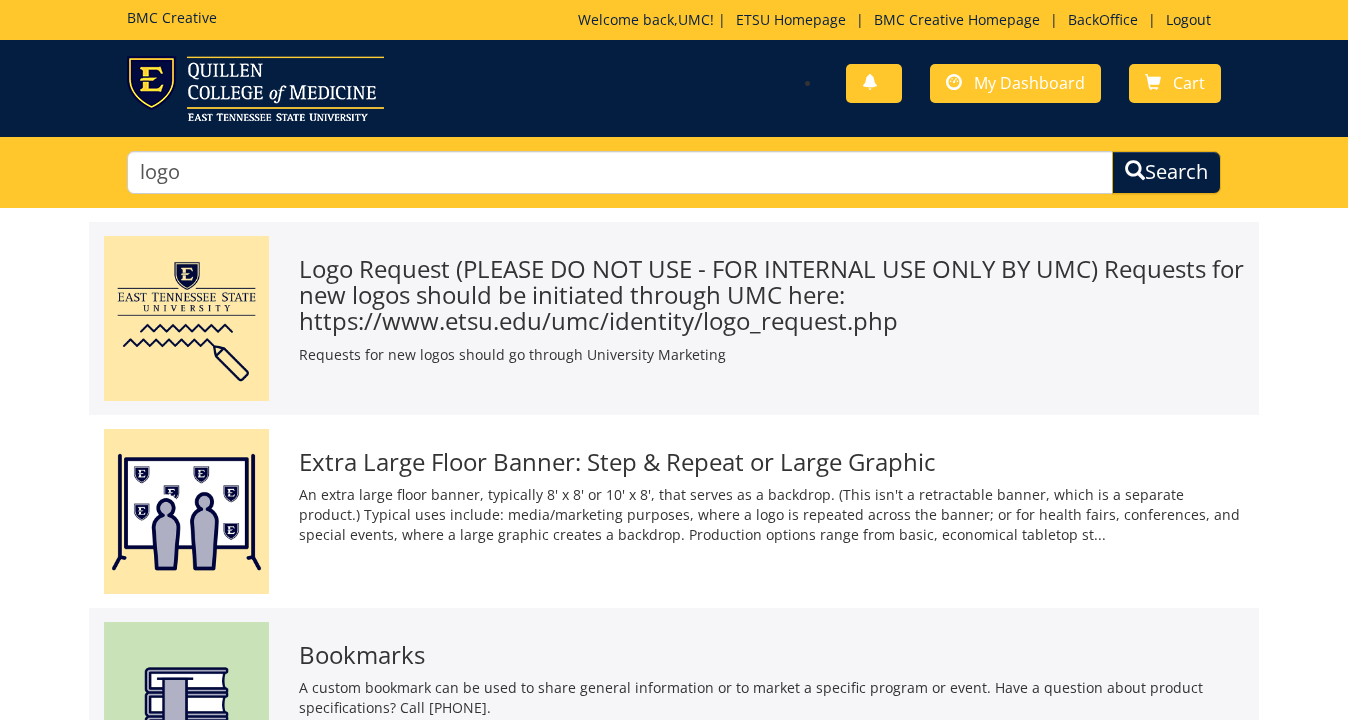 scroll, scrollTop: 0, scrollLeft: 0, axis: both 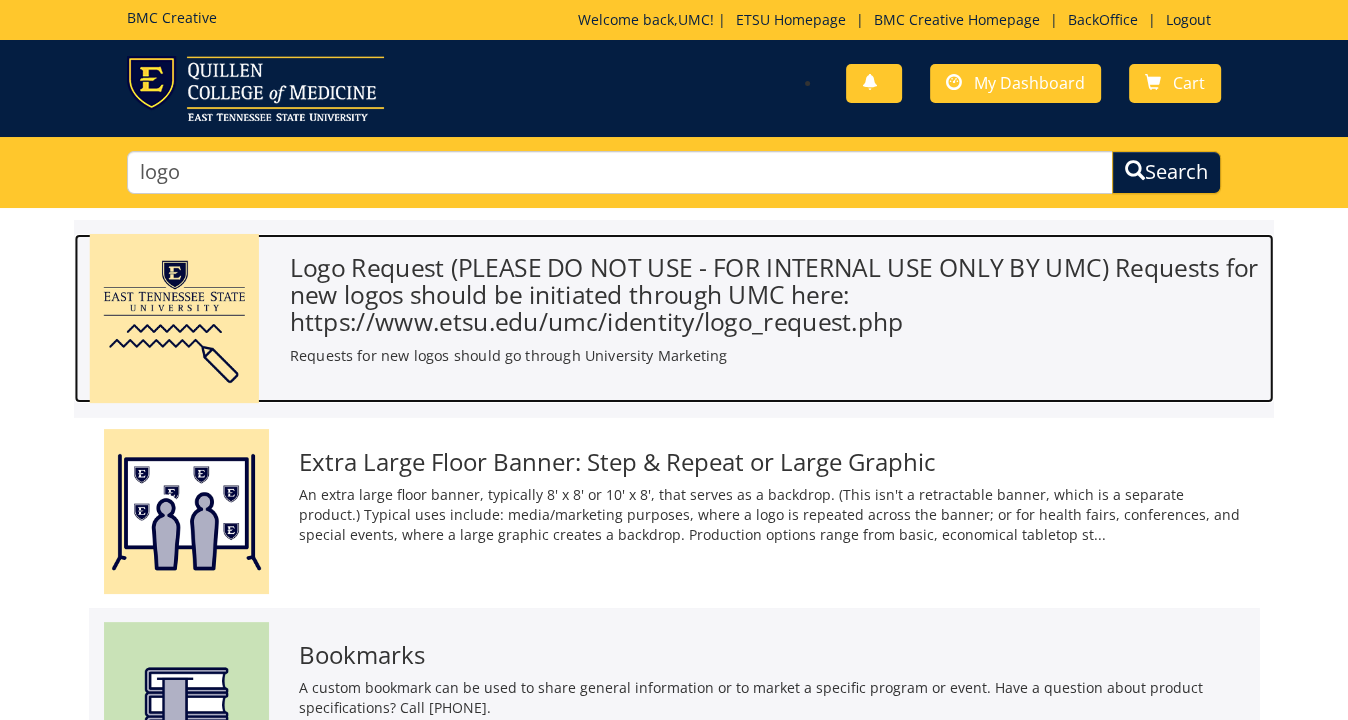 click on "Logo Request (PLEASE DO NOT USE - FOR INTERNAL USE ONLY BY UMC) Requests for new logos should be initiated through UMC here: https://www.etsu.edu/umc/identity/logo_request.php" at bounding box center (774, 294) 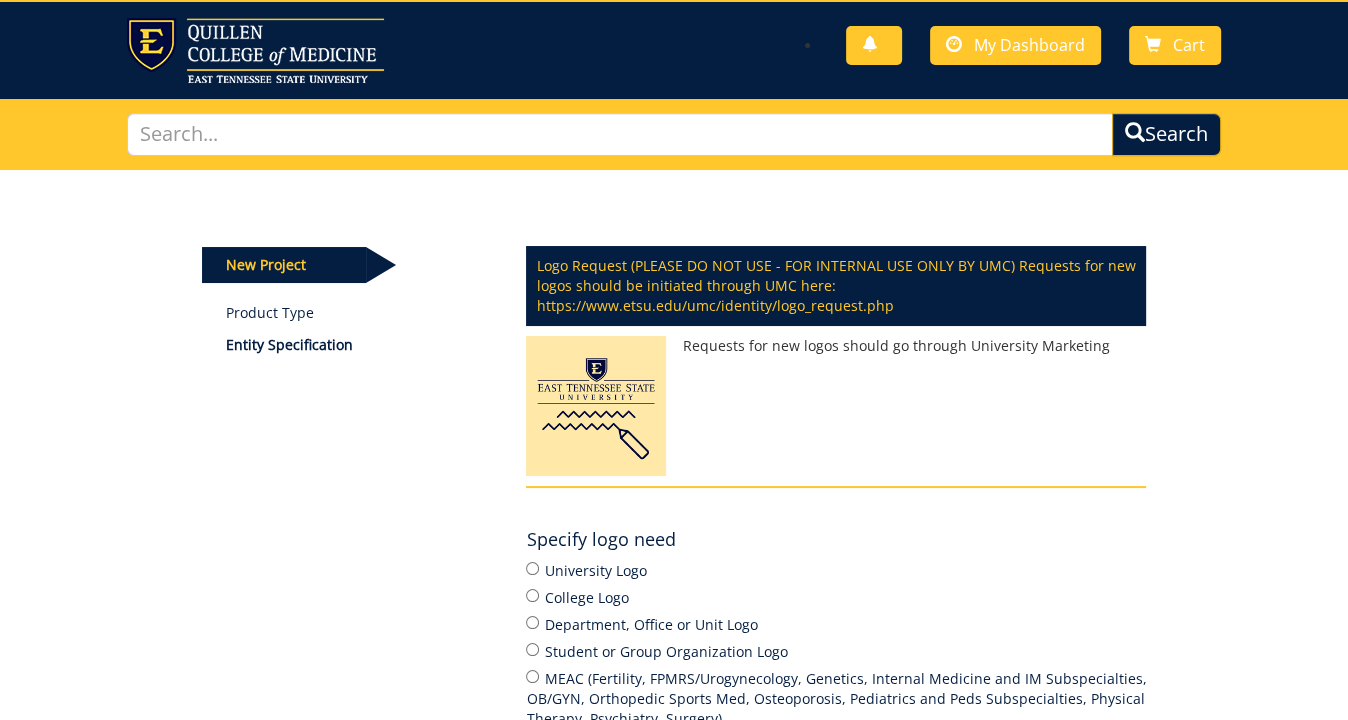 scroll, scrollTop: 40, scrollLeft: 0, axis: vertical 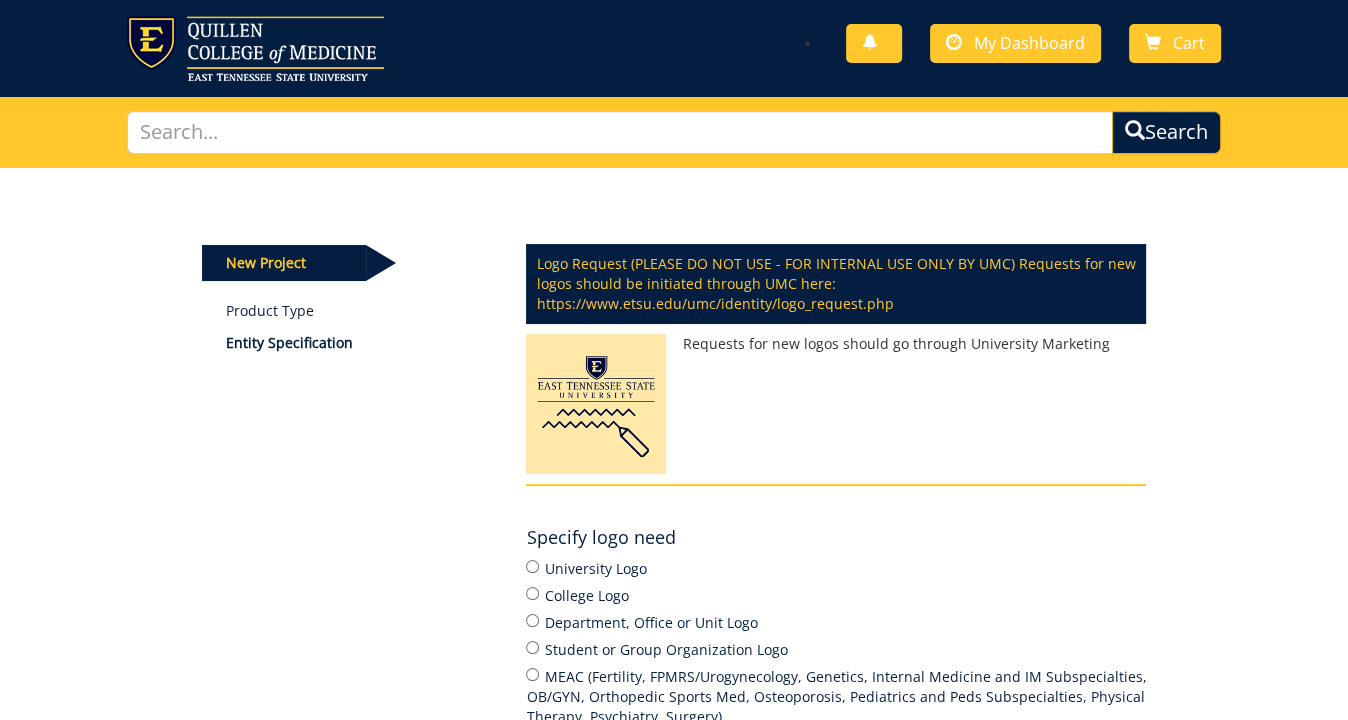 click on "Logo Request (PLEASE DO NOT USE - FOR INTERNAL USE ONLY BY UMC) Requests for new logos should be initiated through UMC here: https://www.etsu.edu/umc/identity/logo_request.php
Requests for new logos should go through University Marketing
Specify logo need
?
×
: Back Next" at bounding box center (836, 583) 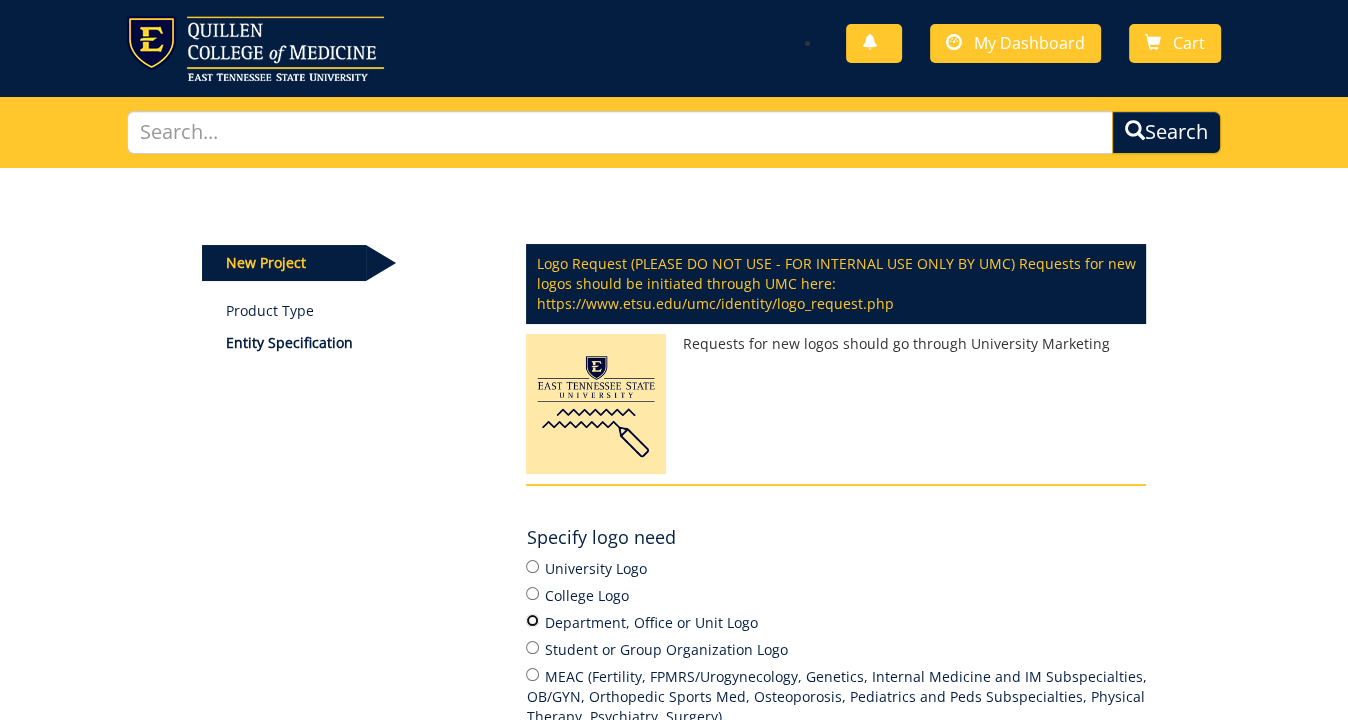 click on "Department, Office or Unit Logo" at bounding box center (532, 620) 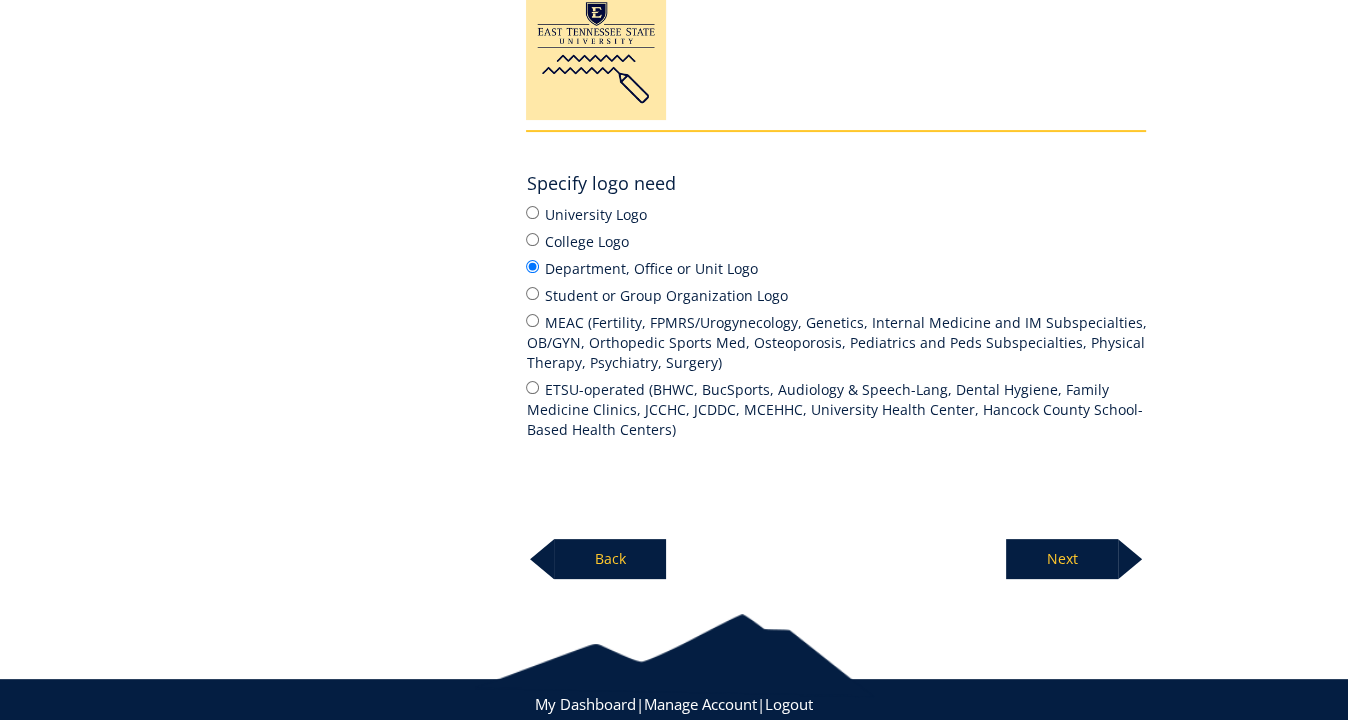click on "Next" at bounding box center (1062, 559) 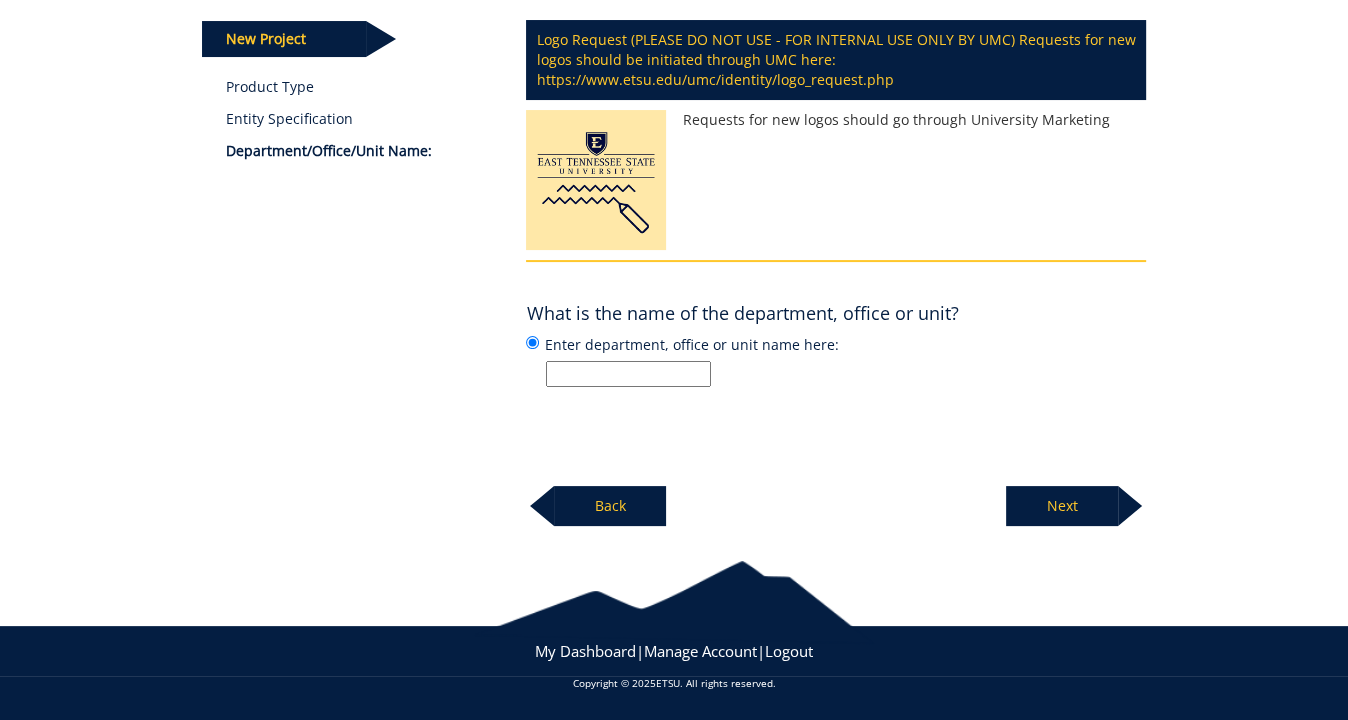 scroll, scrollTop: 262, scrollLeft: 0, axis: vertical 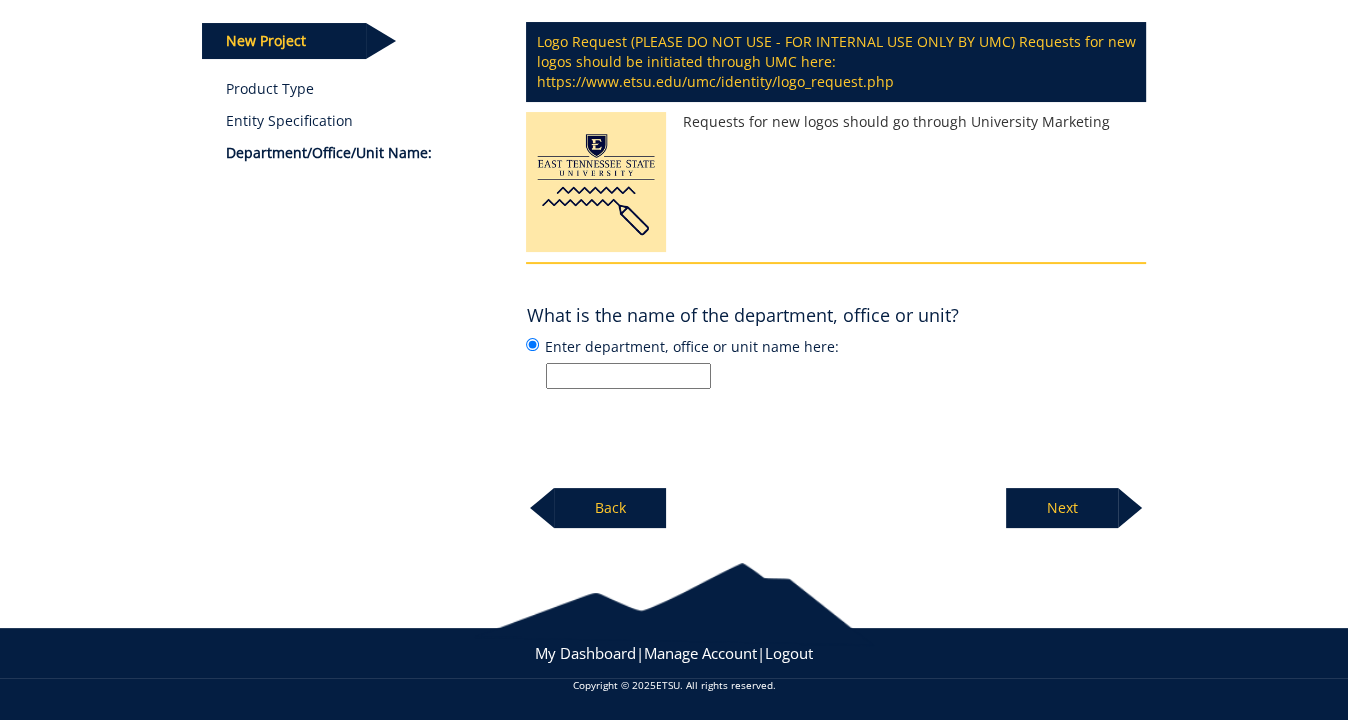 click on "Enter department, office or unit name here:" at bounding box center (628, 376) 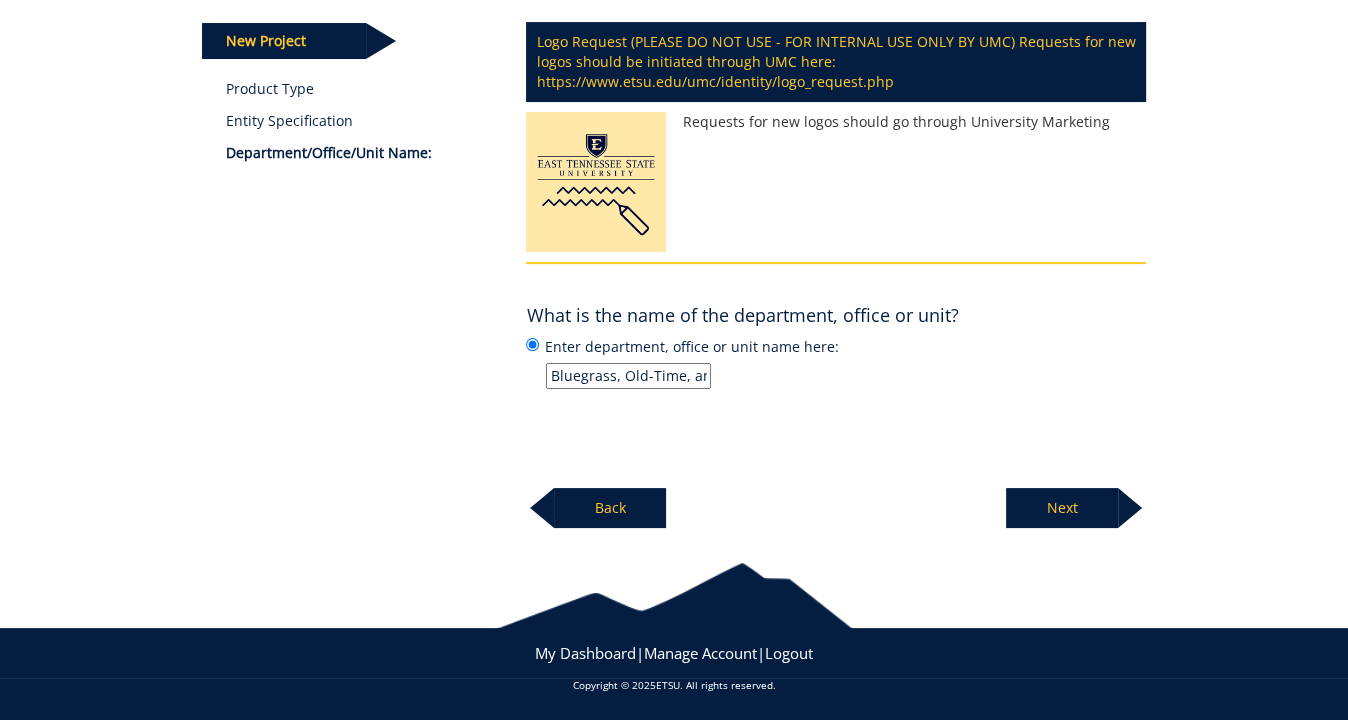 scroll, scrollTop: 0, scrollLeft: 74, axis: horizontal 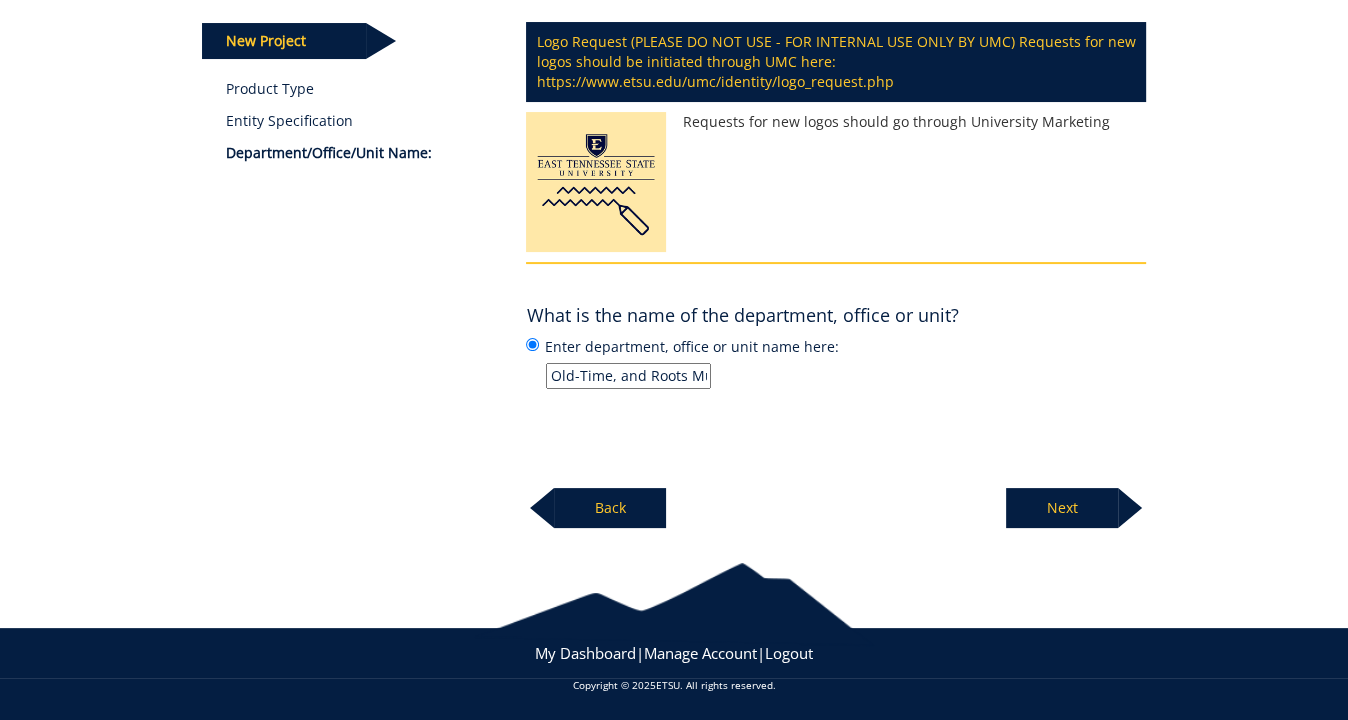 type on "Bluegrass, Old-Time, and Roots Music" 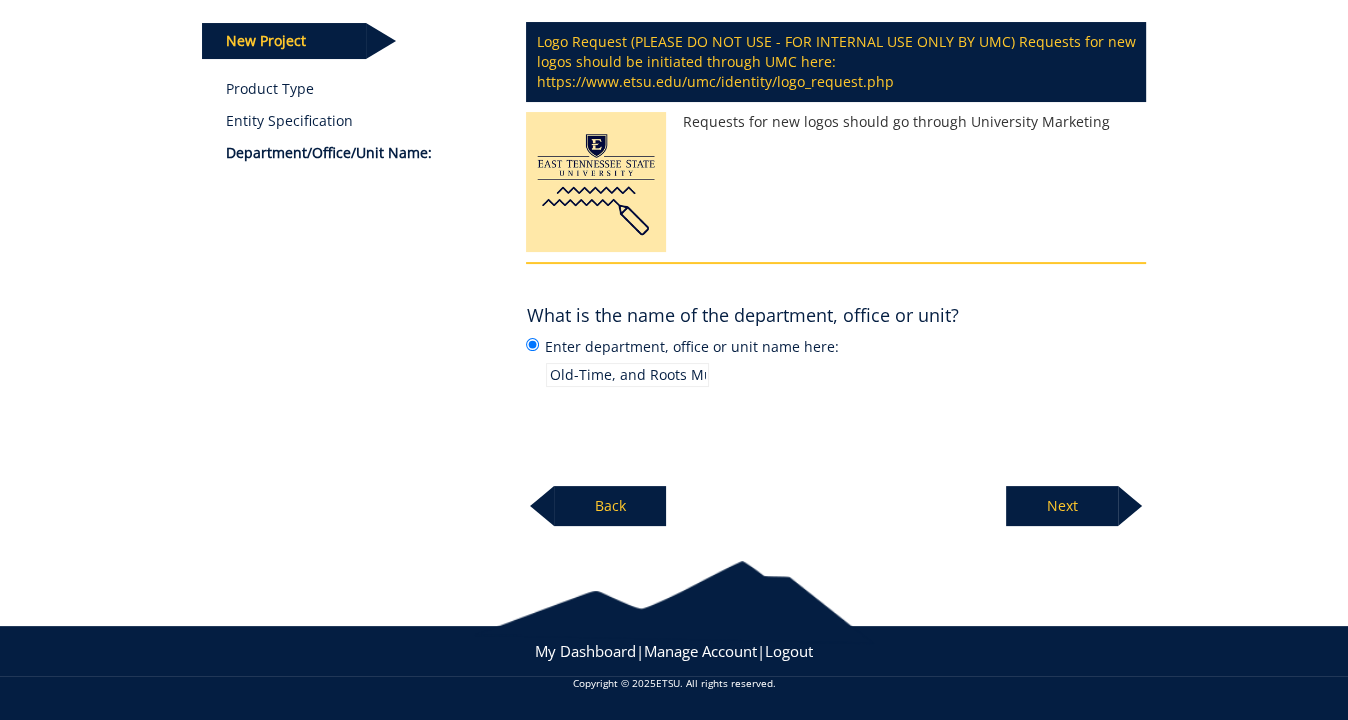 scroll, scrollTop: 260, scrollLeft: 0, axis: vertical 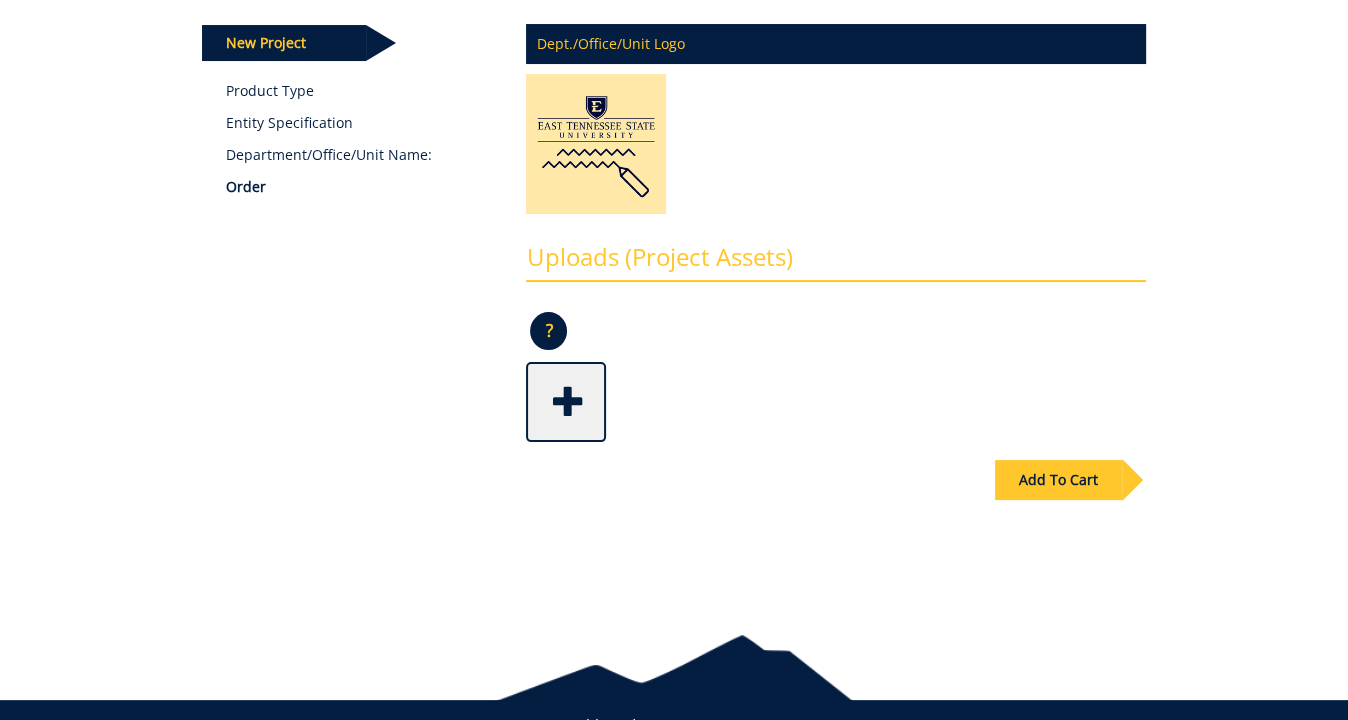 click on "Add To Cart" at bounding box center [1058, 480] 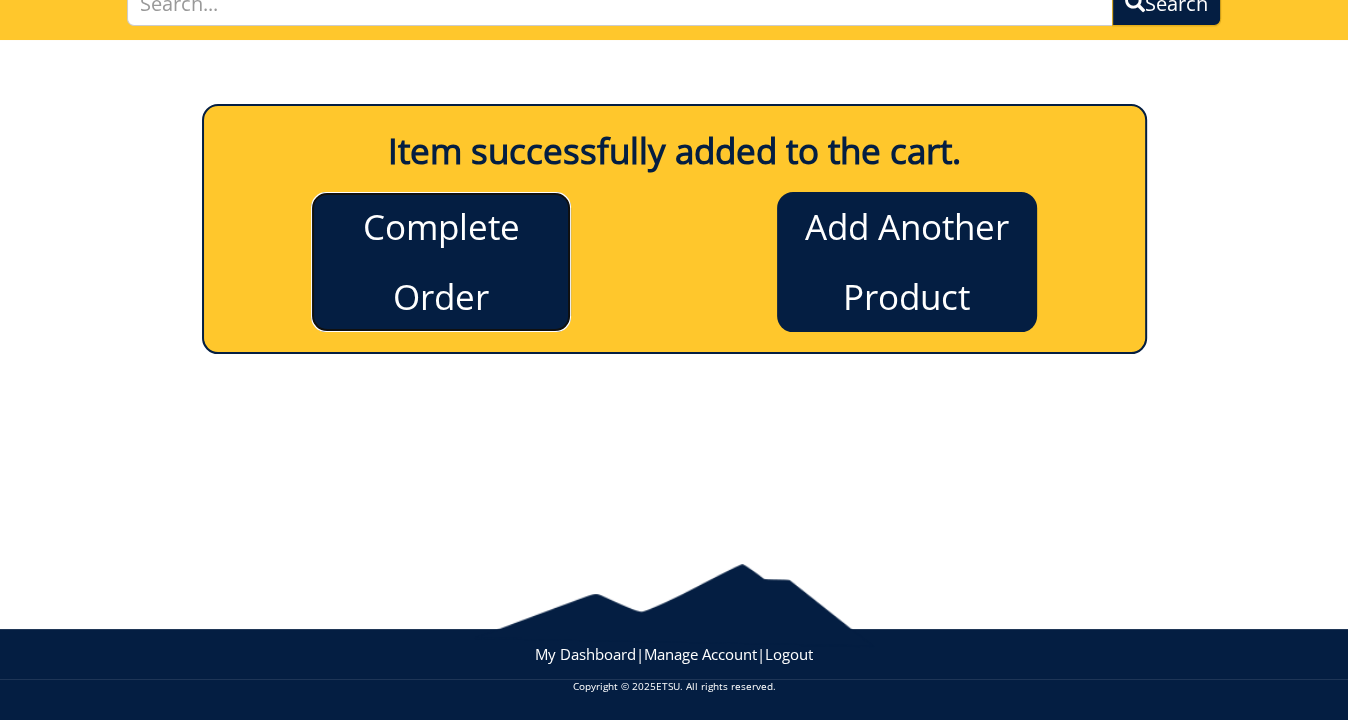click on "Complete Order" at bounding box center (441, 262) 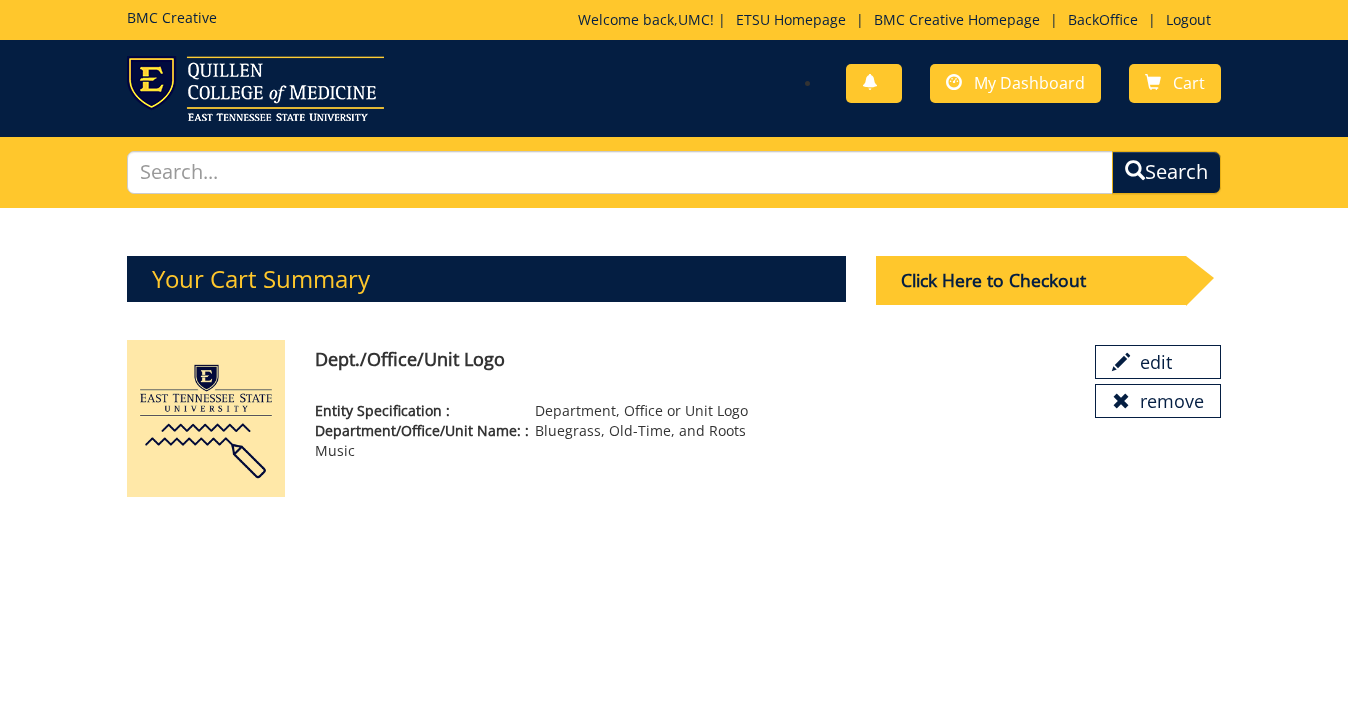 scroll, scrollTop: 0, scrollLeft: 0, axis: both 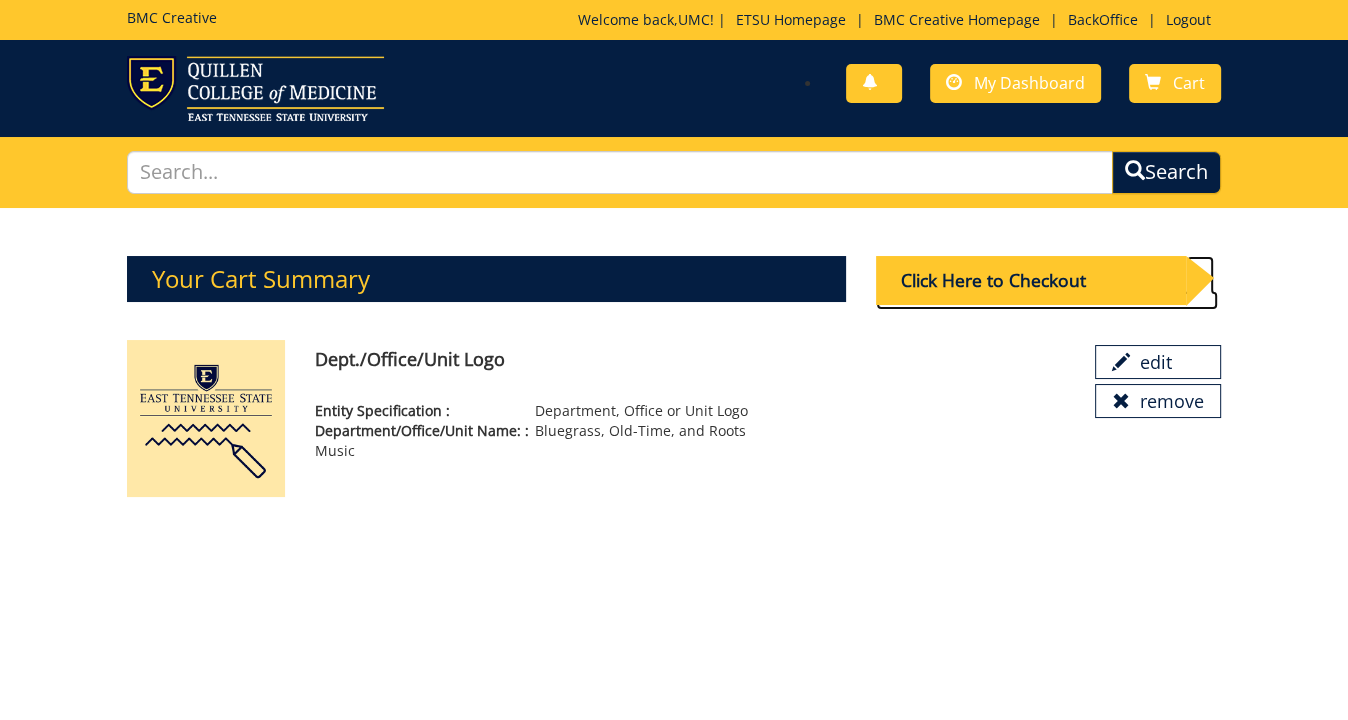 click on "Click Here to Checkout" at bounding box center (1030, 280) 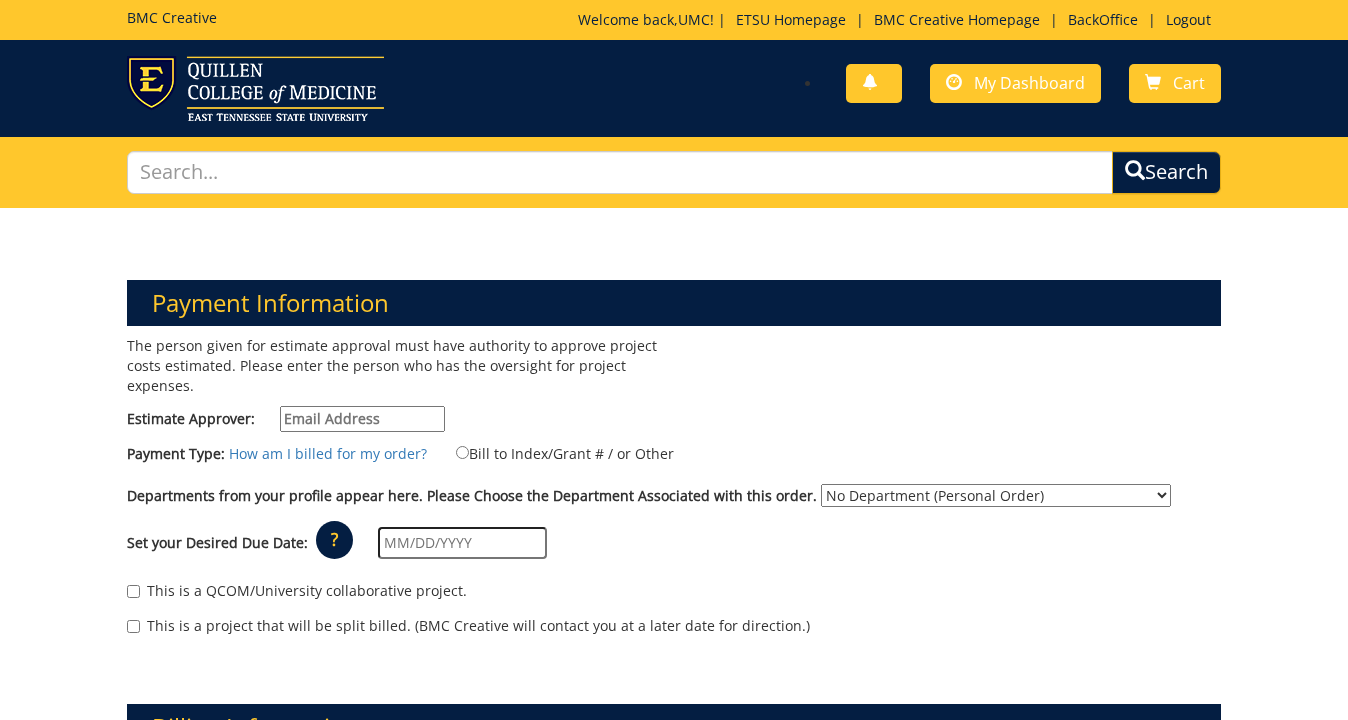scroll, scrollTop: 0, scrollLeft: 0, axis: both 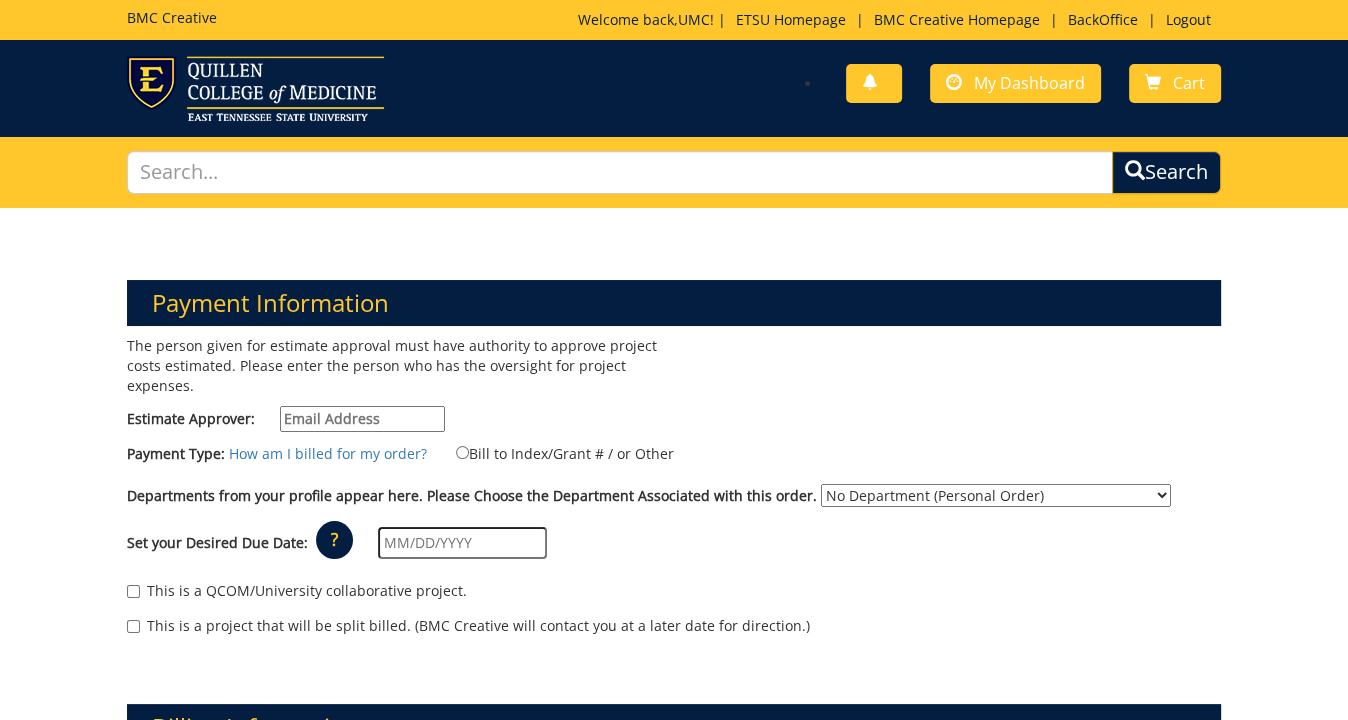 click on "Estimate Approver:" at bounding box center (362, 419) 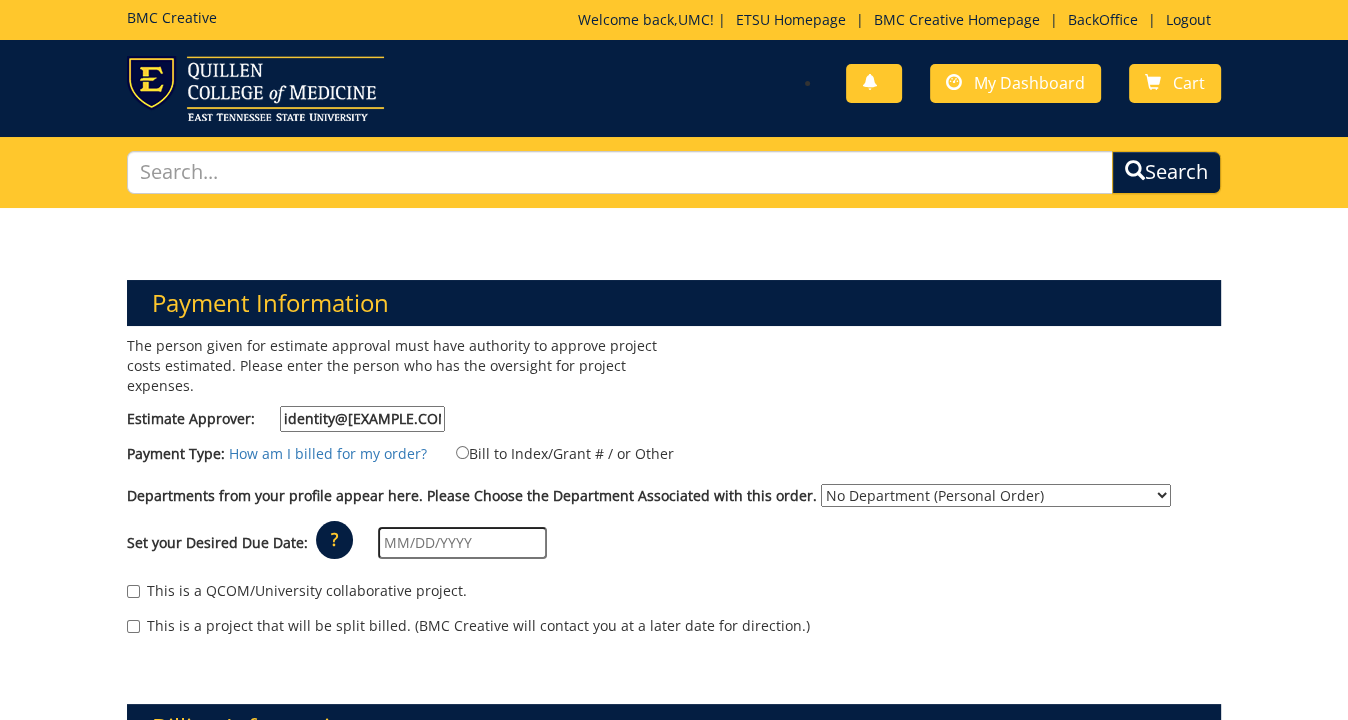 type on "identity@[EXAMPLE.COM]" 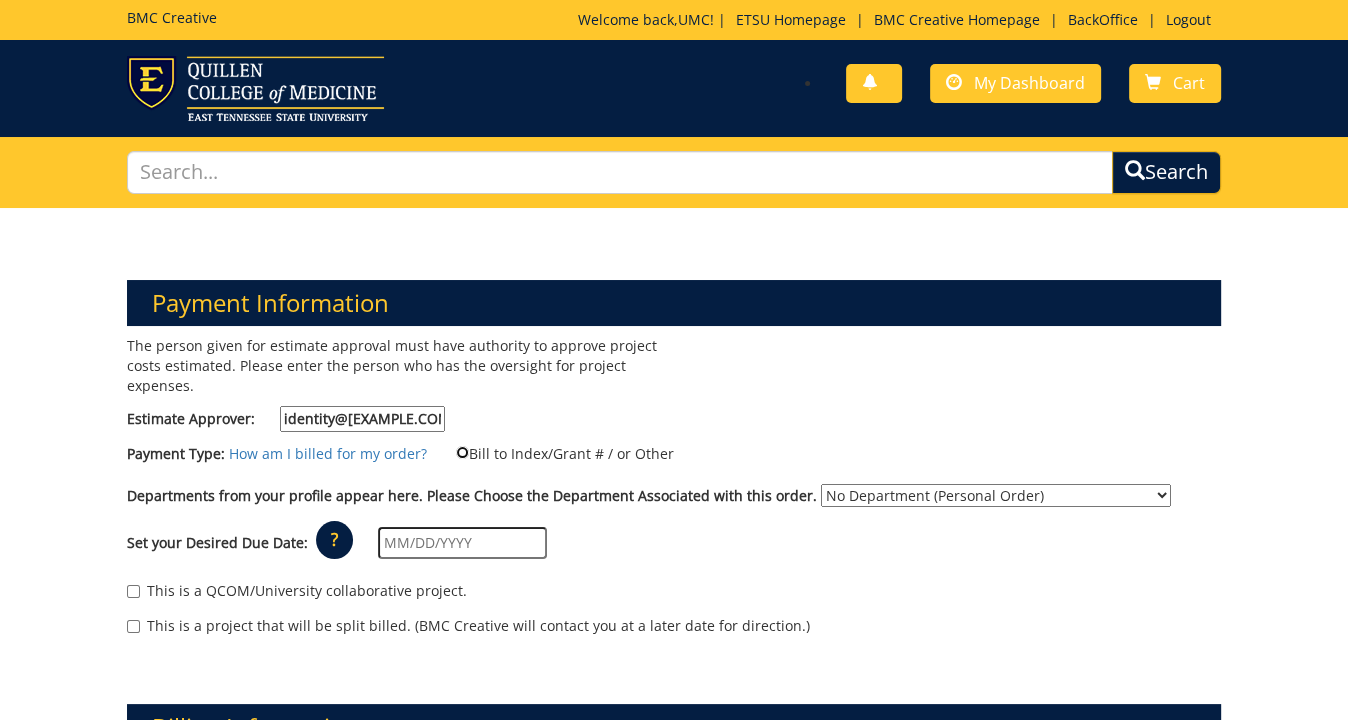 drag, startPoint x: 461, startPoint y: 450, endPoint x: 439, endPoint y: 458, distance: 23.409399 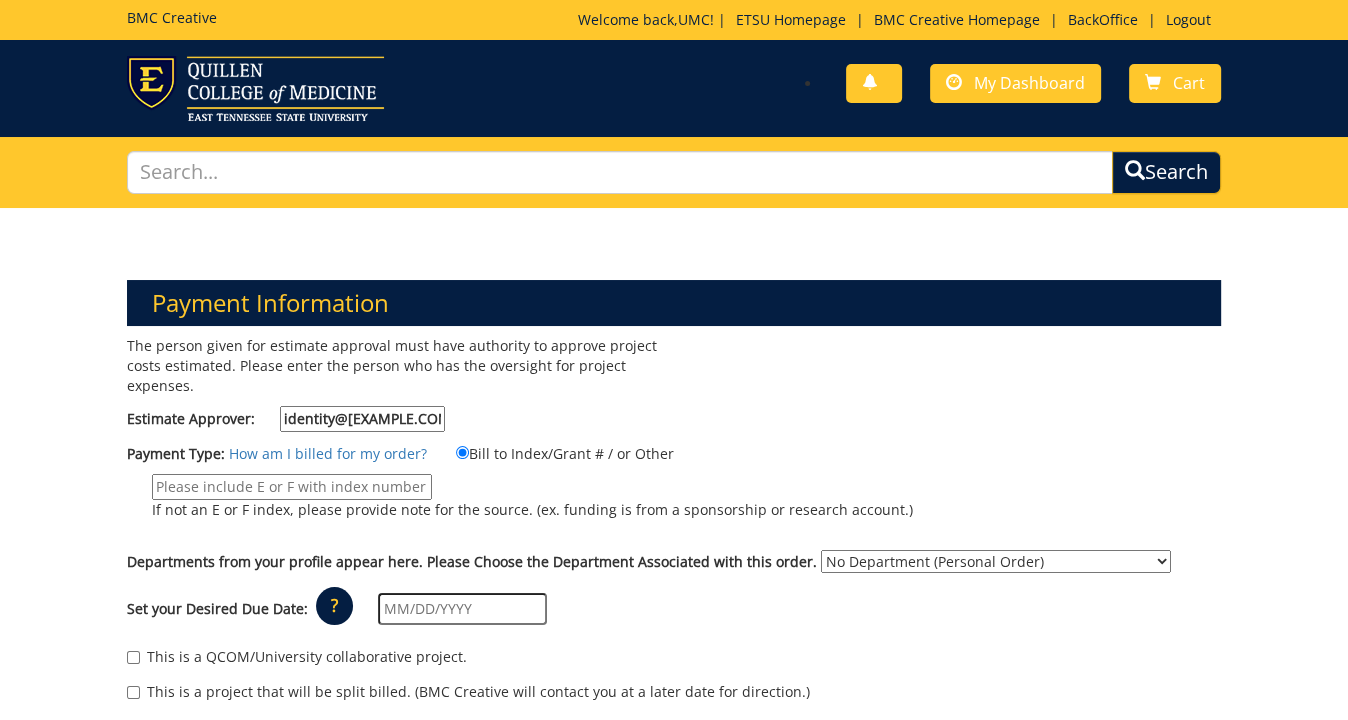 click on "If not an E or F index, please provide
note for the source. (ex. funding is from a sponsorship or research
account.)" at bounding box center (292, 487) 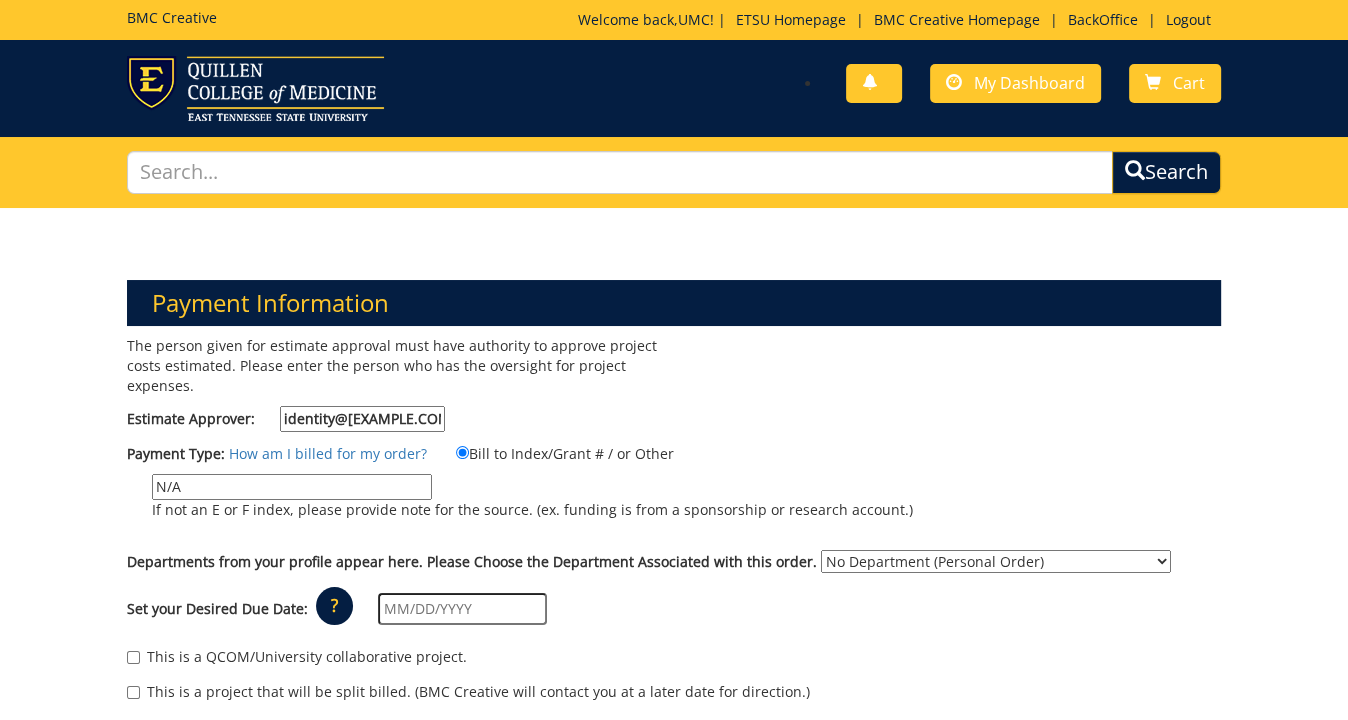 type on "N/A" 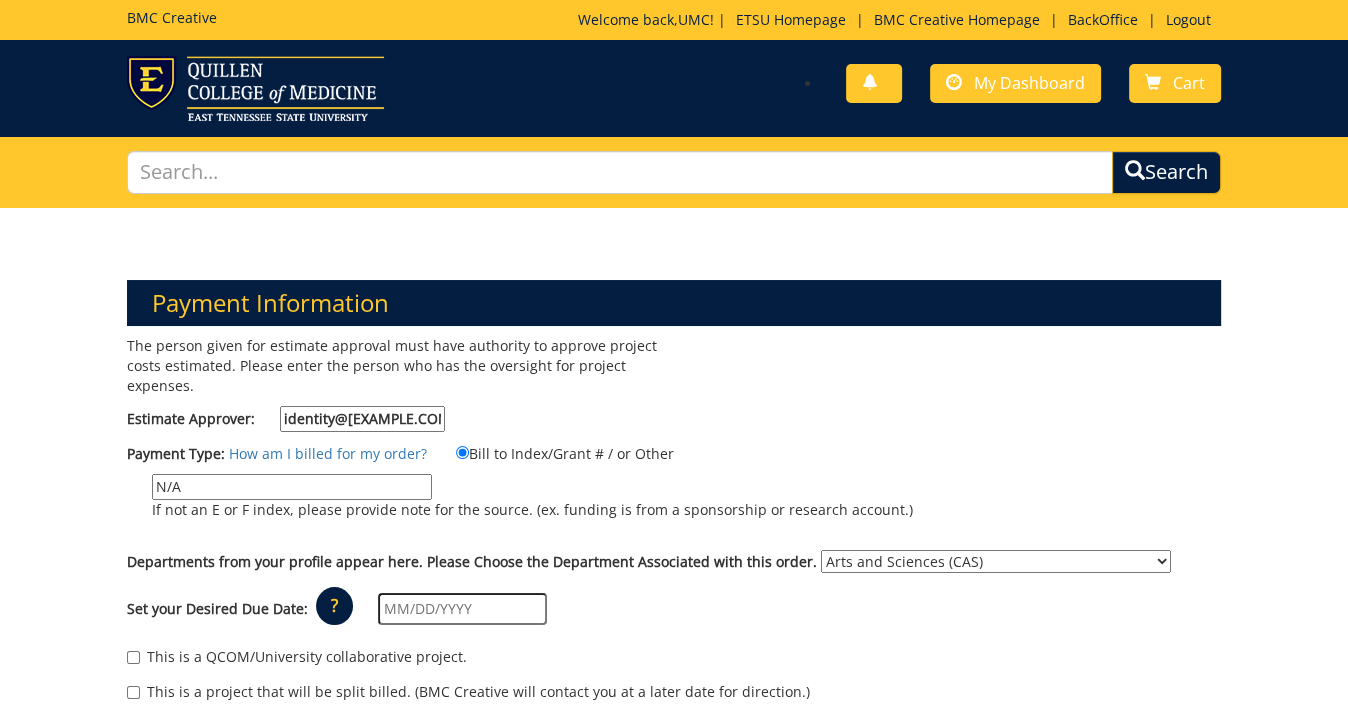 click on "Arts and Sciences (CAS)" at bounding box center [0, 0] 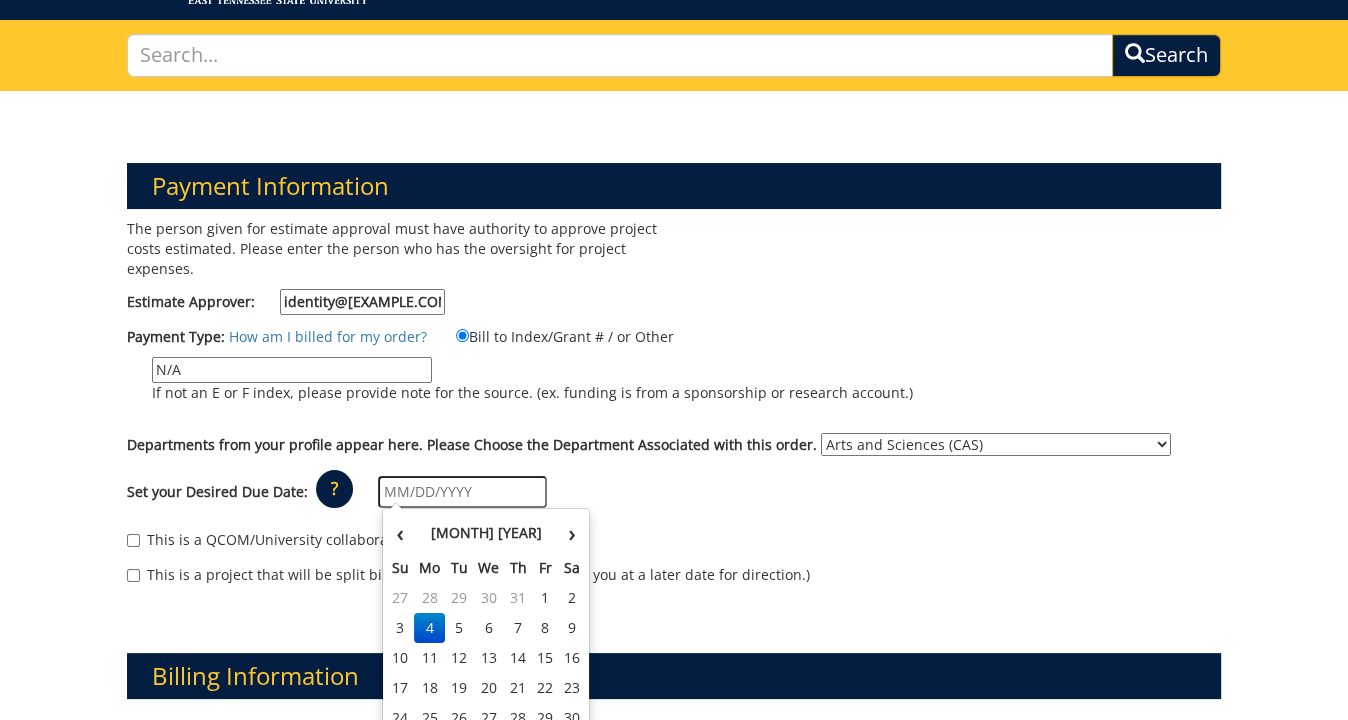 scroll, scrollTop: 127, scrollLeft: 0, axis: vertical 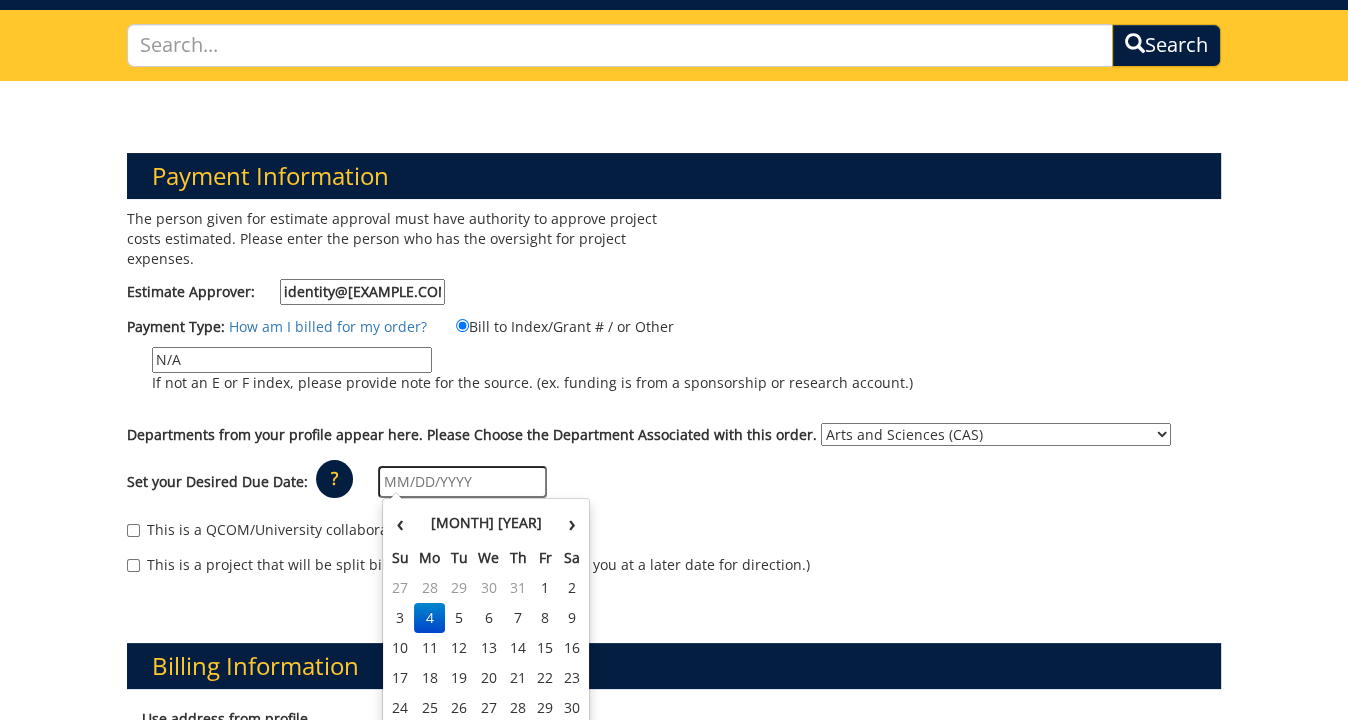 click on "18" at bounding box center [430, 678] 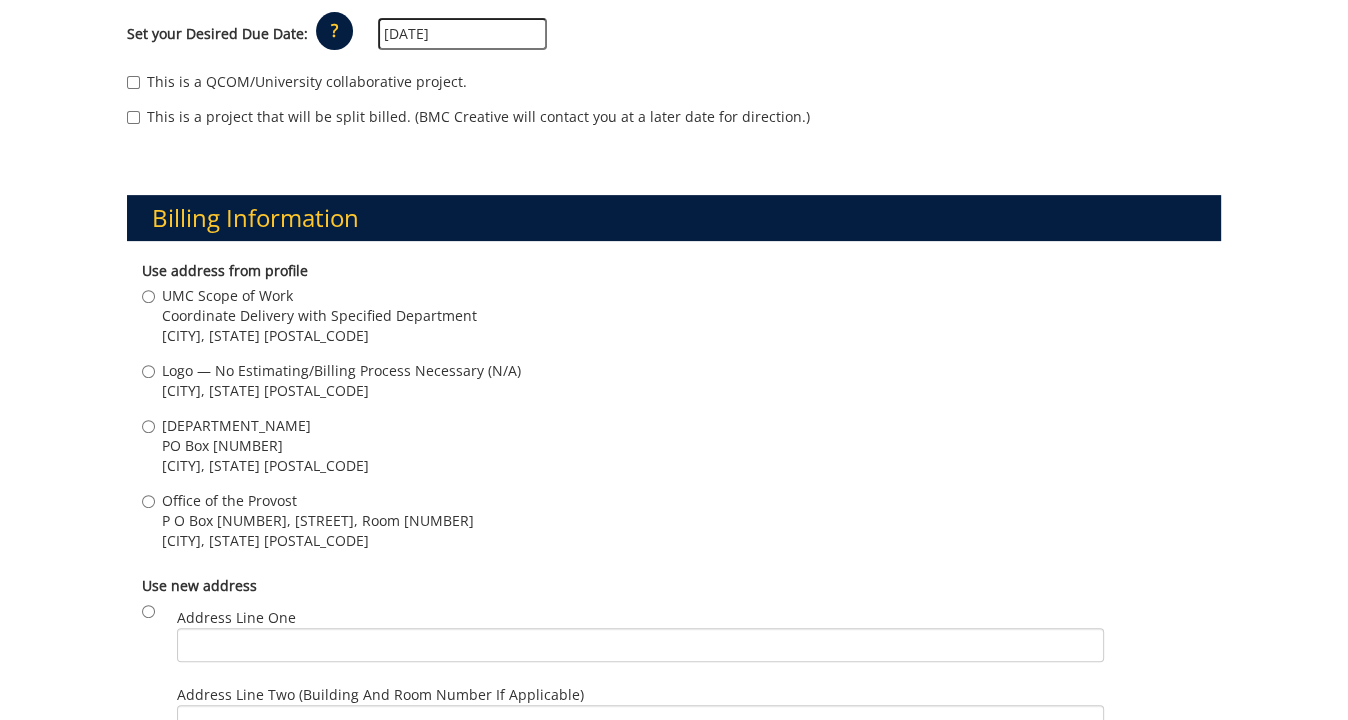 scroll, scrollTop: 578, scrollLeft: 0, axis: vertical 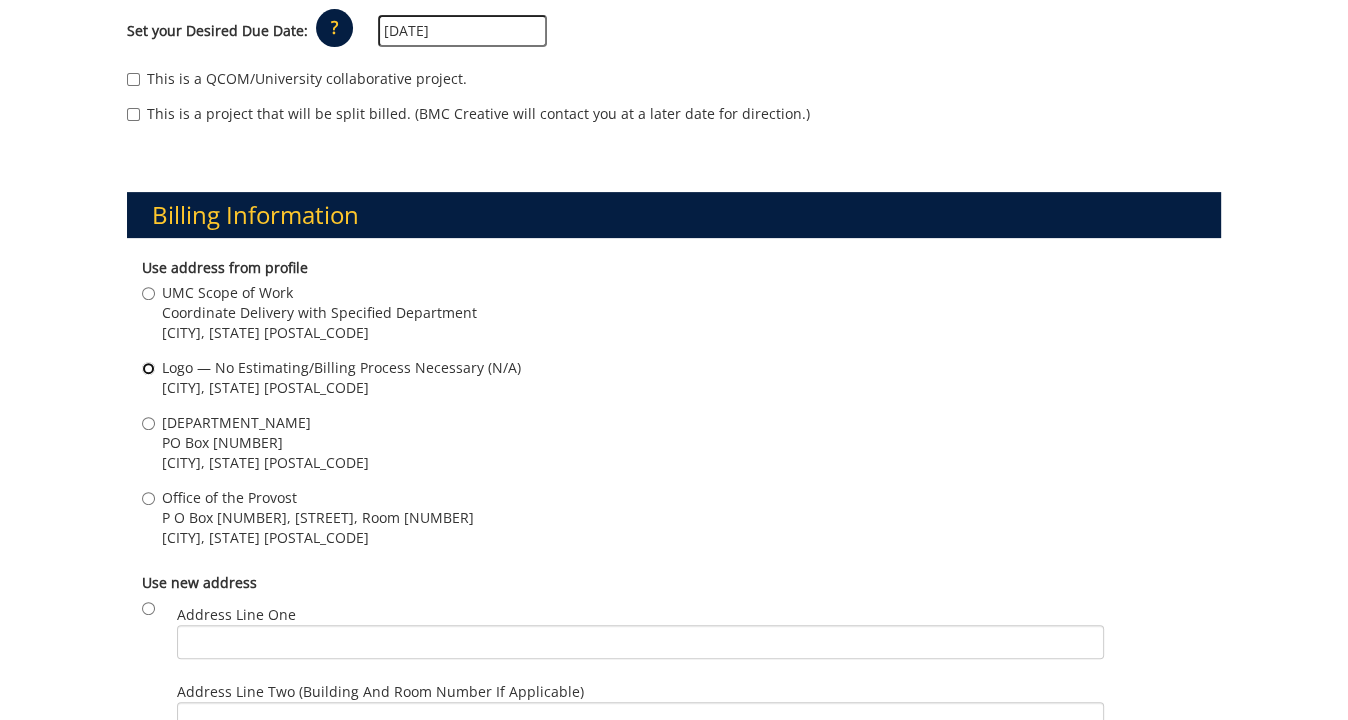click on "Logo — No Estimating/Billing Process Necessary (N/A)
[CITY]
, [STATE] [POSTAL_CODE]" at bounding box center [148, 368] 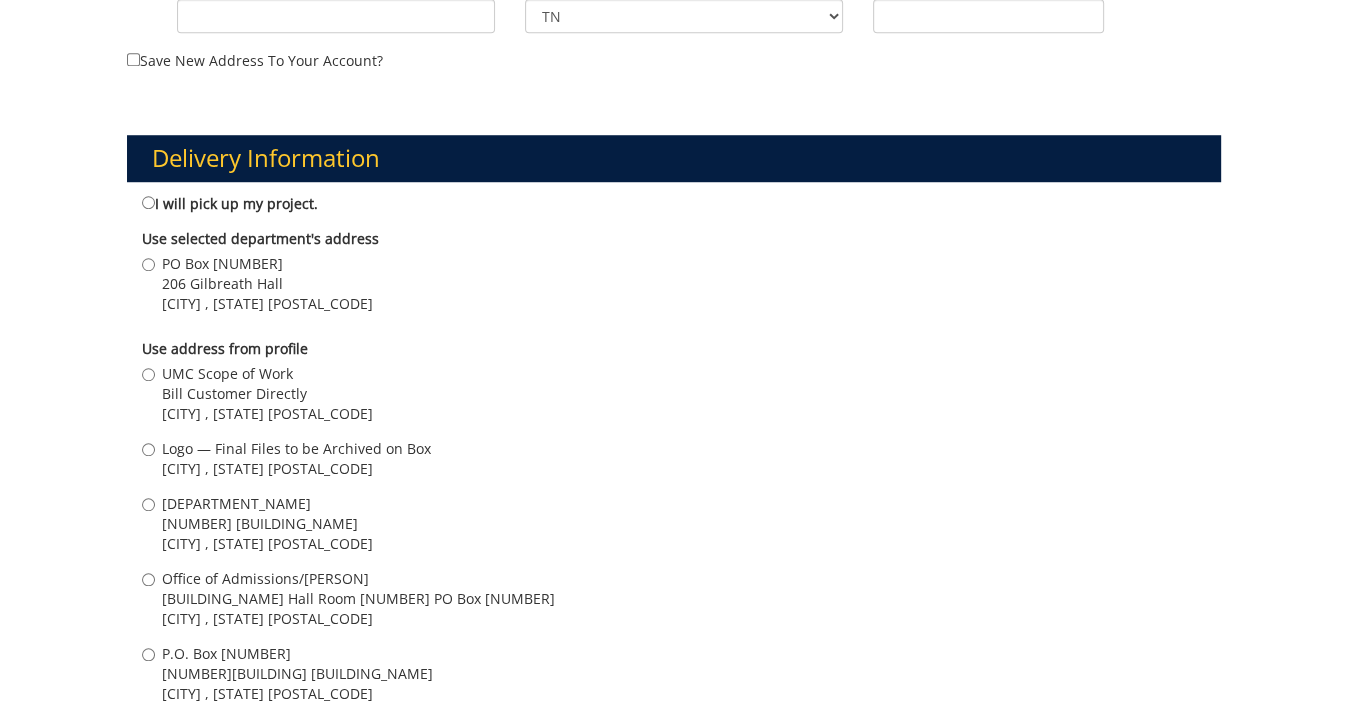 scroll, scrollTop: 1369, scrollLeft: 0, axis: vertical 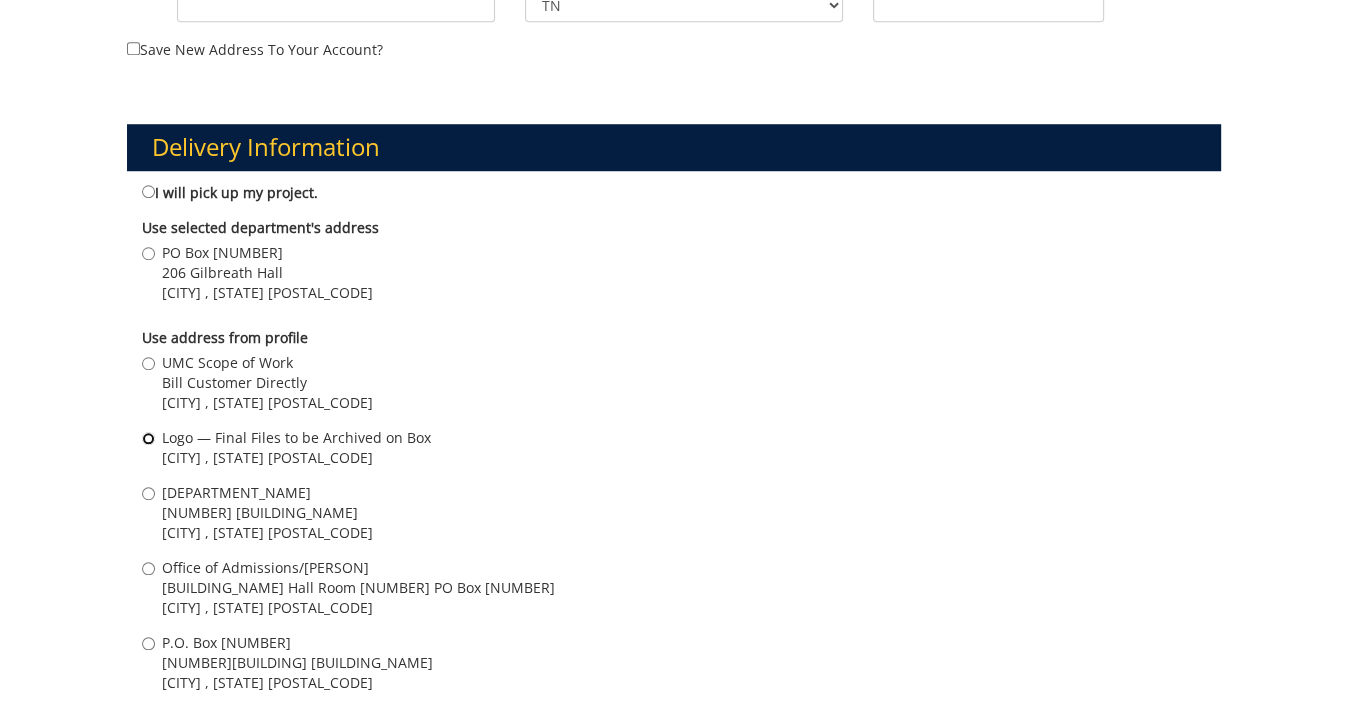 click on "Logo — Final Files to be Archived on Box
[CITY]
, [STATE] [POSTAL_CODE]" at bounding box center (148, 438) 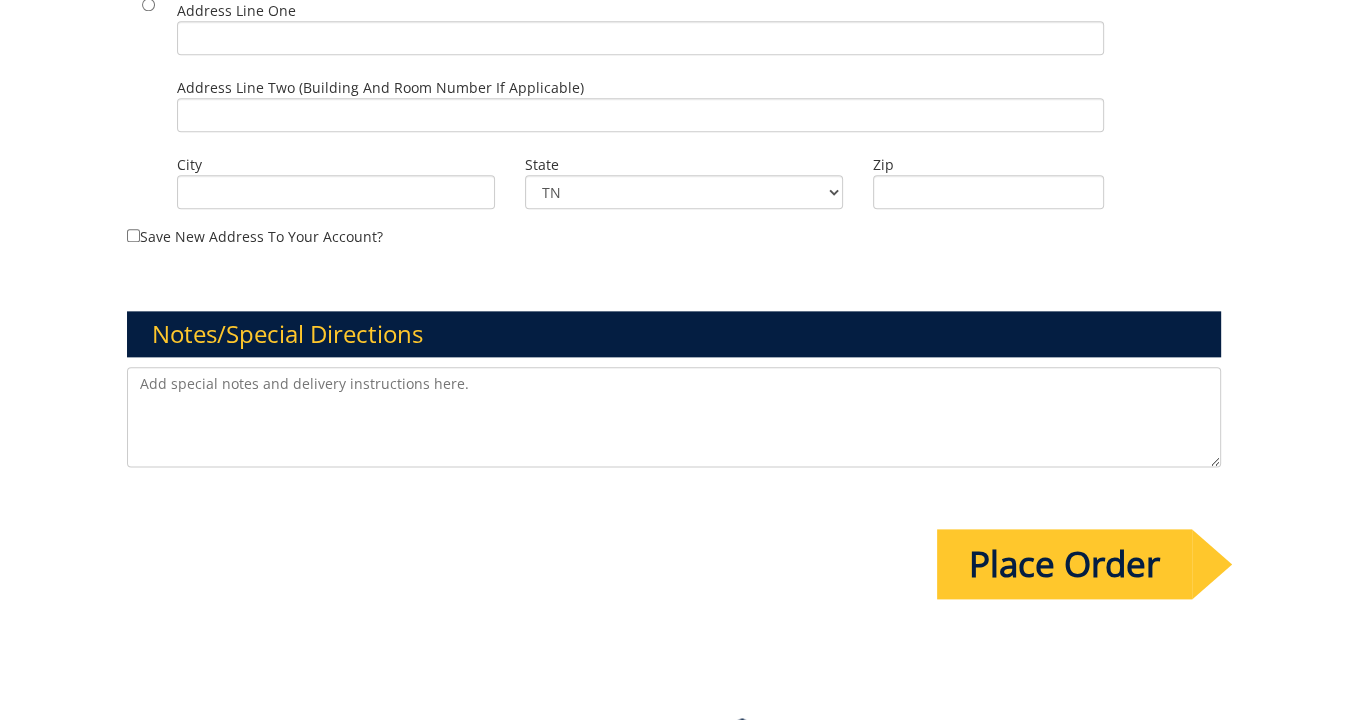 scroll, scrollTop: 2154, scrollLeft: 0, axis: vertical 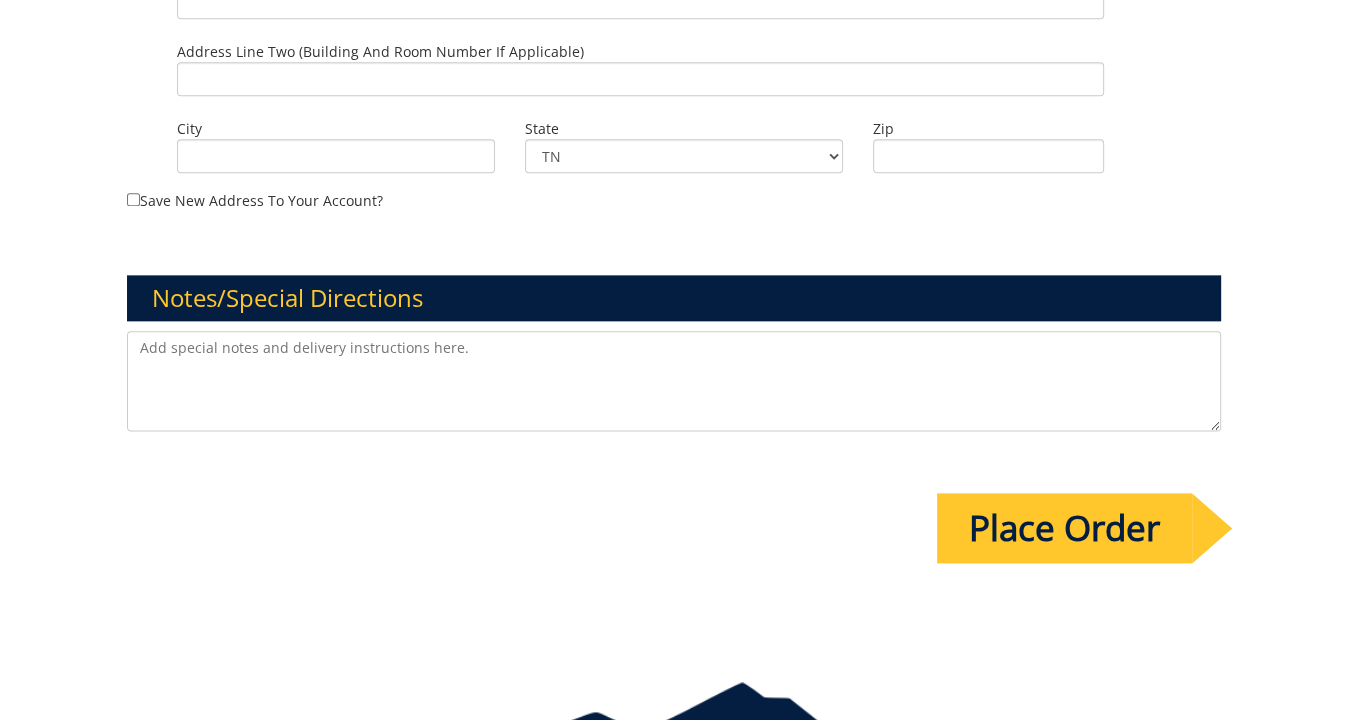 click at bounding box center [673, 381] 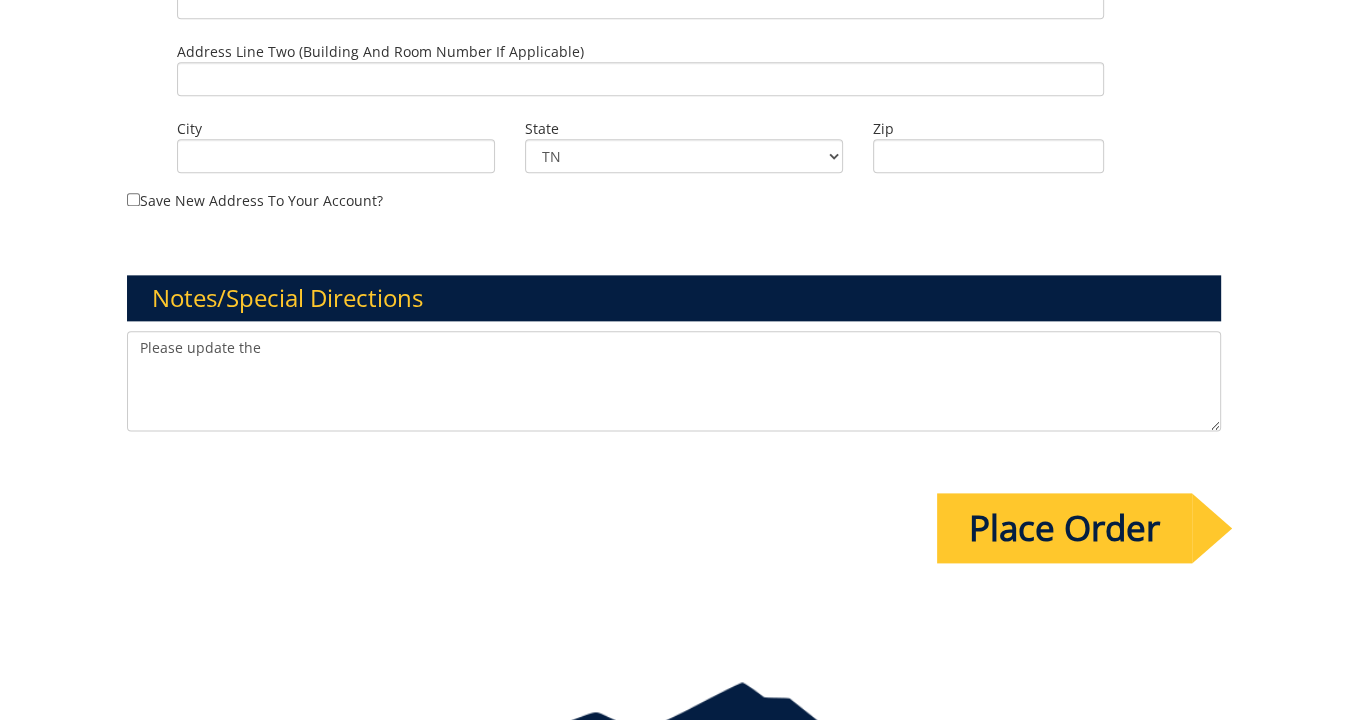 paste on "Bluegrass, Old-Time, and Roots Music" 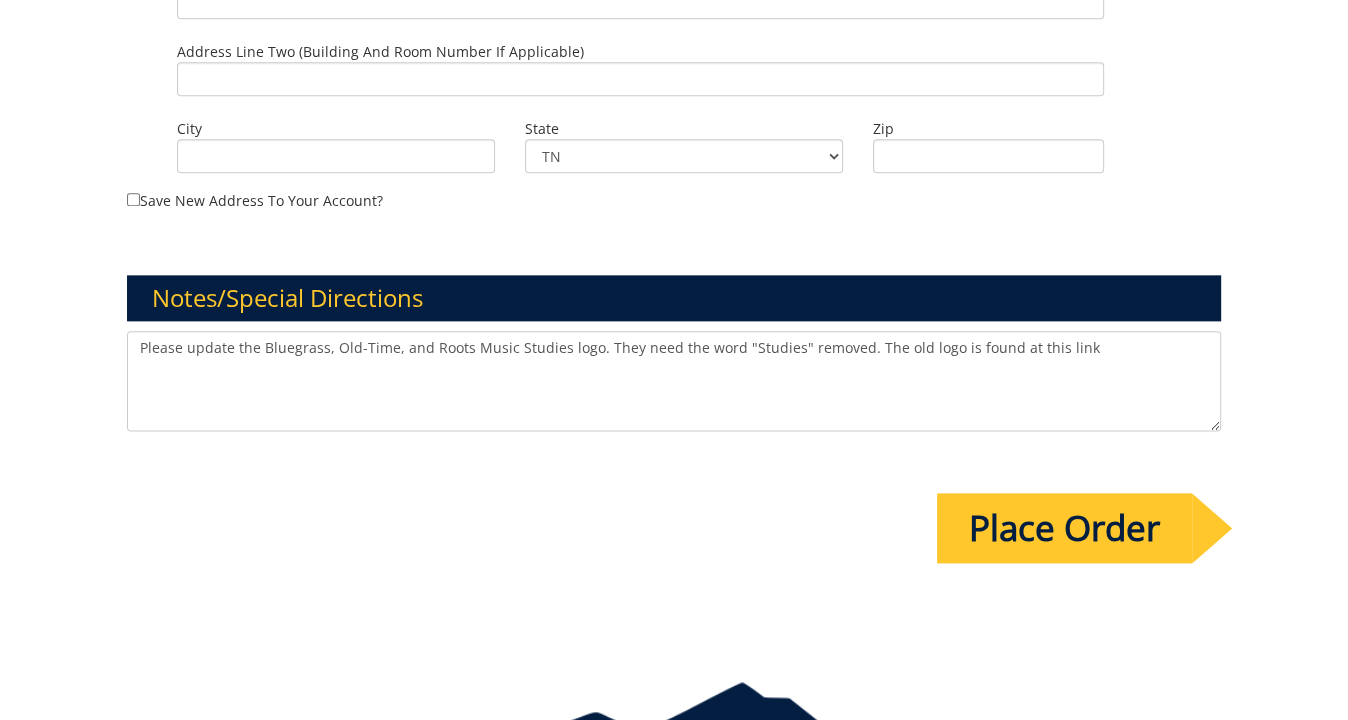 click on "Please update the Bluegrass, Old-Time, and Roots Music Studies logo. They need the word "Studies" removed. The old logo is found at this link" at bounding box center [673, 381] 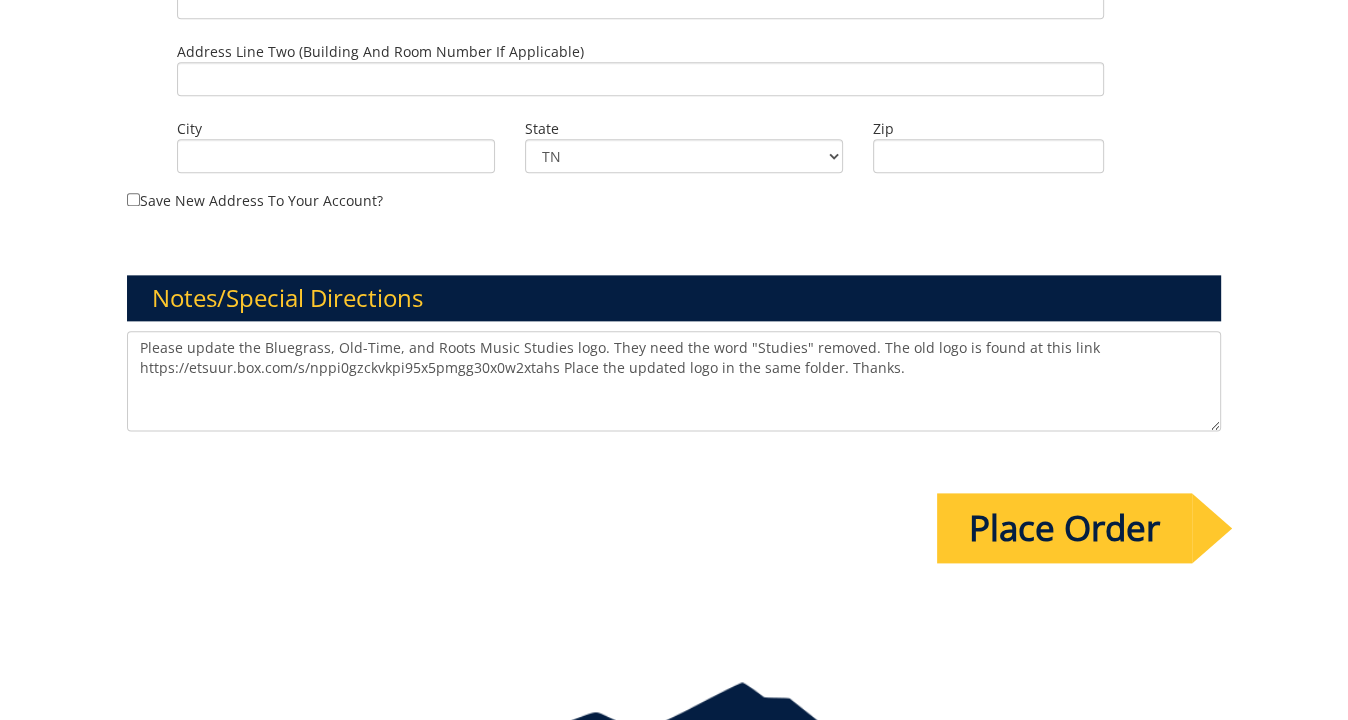 type on "Please update the Bluegrass, Old-Time, and Roots Music Studies logo. They need the word "Studies" removed. The old logo is found at this link https://etsuur.box.com/s/nppi0gzckvkpi95x5pmgg30x0w2xtahs Place the updated logo in the same folder. Thanks." 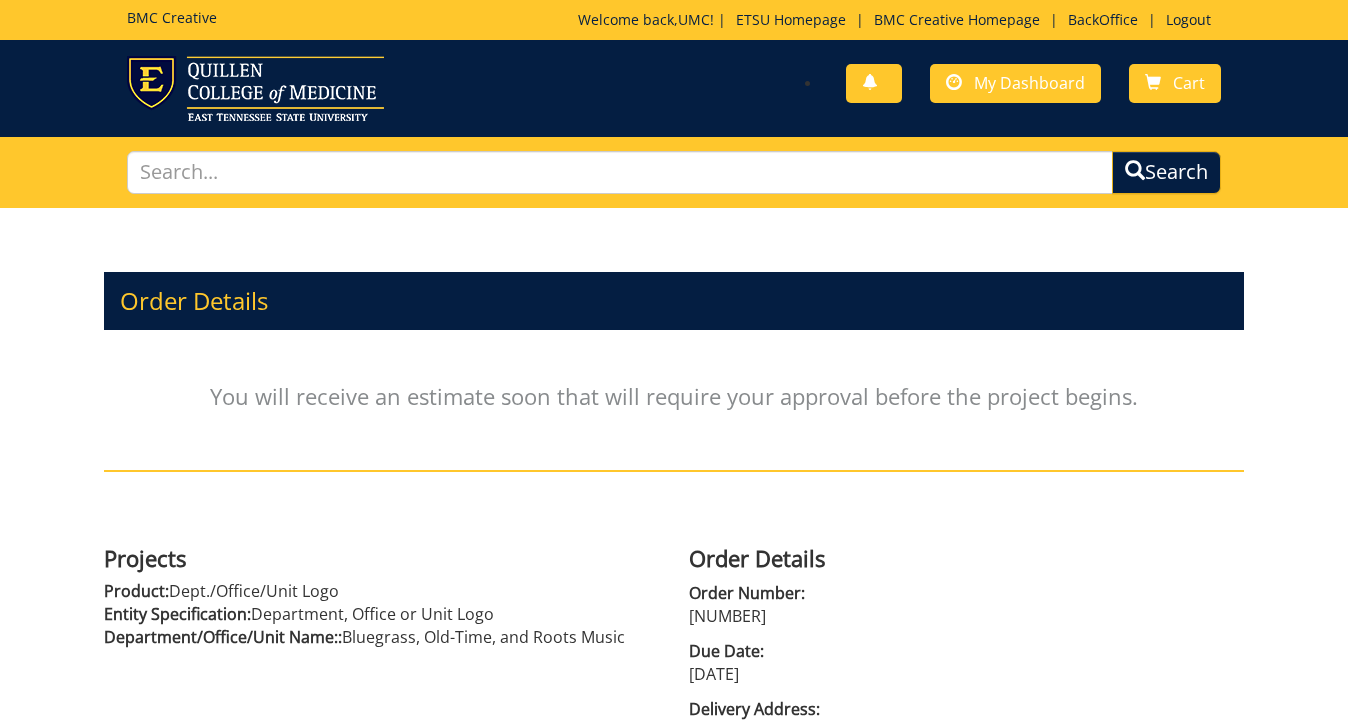 scroll, scrollTop: 0, scrollLeft: 0, axis: both 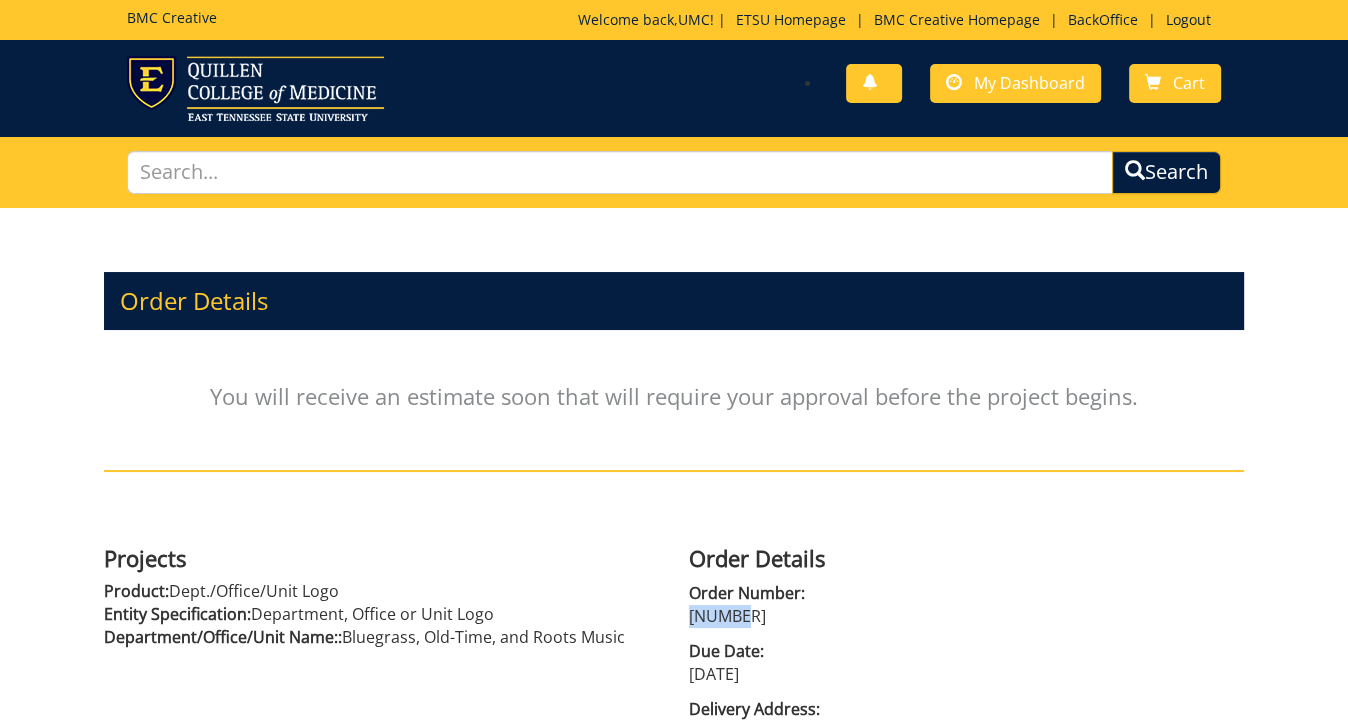 drag, startPoint x: 748, startPoint y: 614, endPoint x: 692, endPoint y: 612, distance: 56.0357 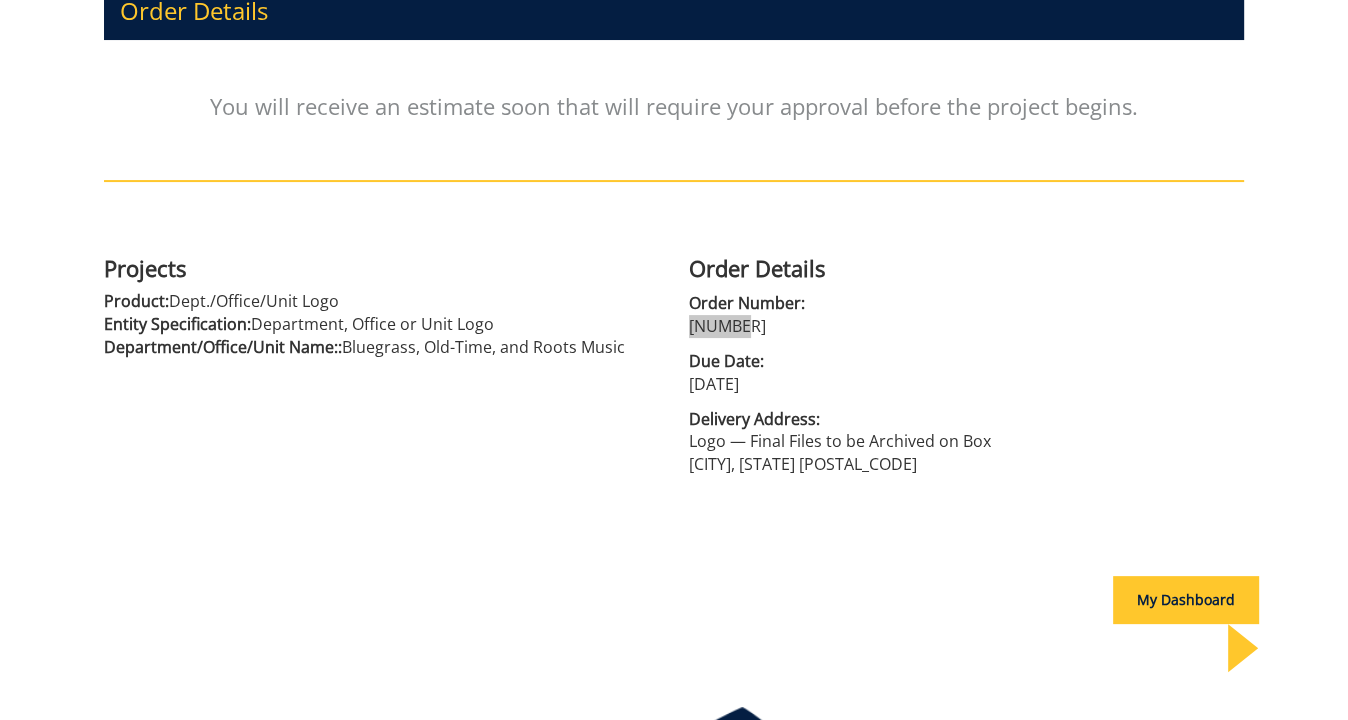 scroll, scrollTop: 387, scrollLeft: 0, axis: vertical 